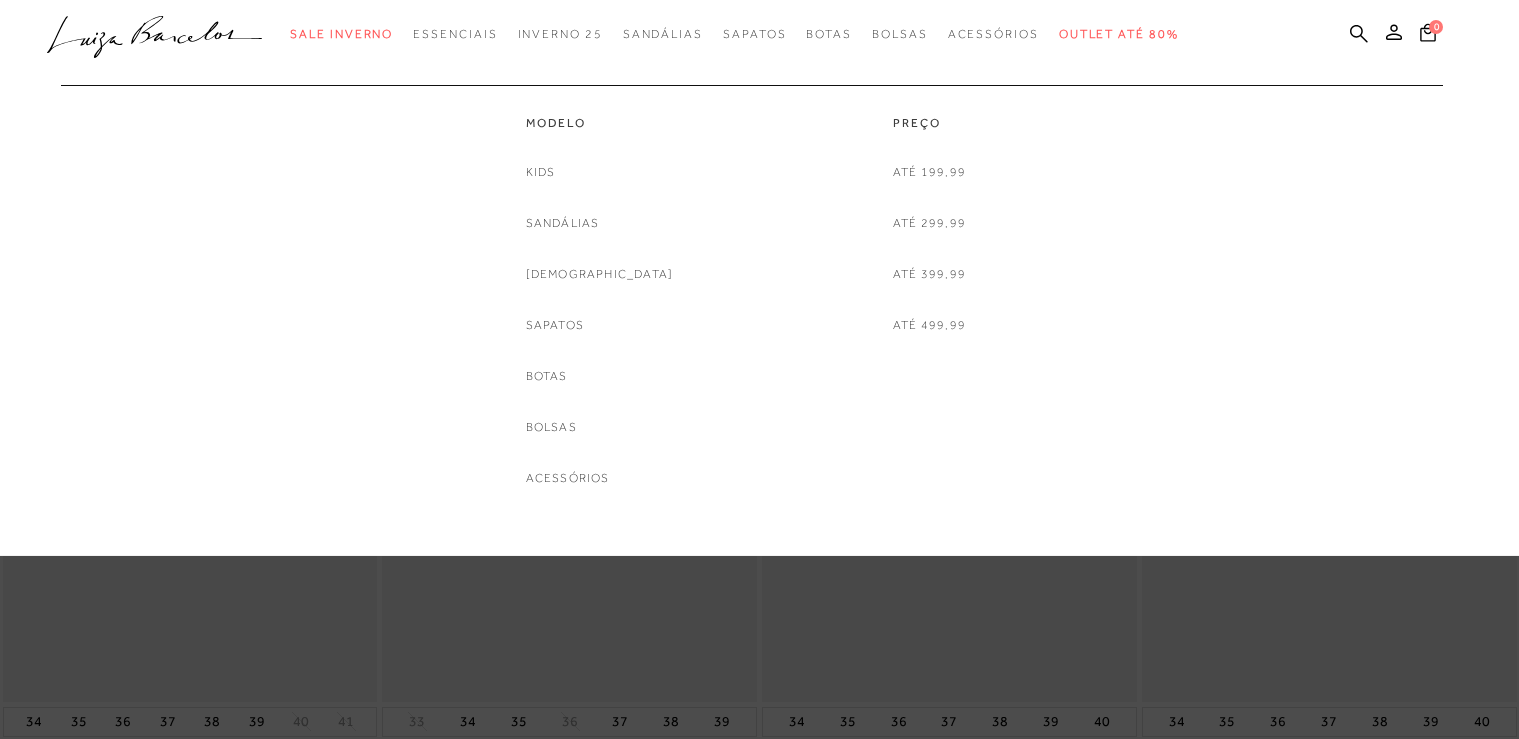 scroll, scrollTop: 0, scrollLeft: 0, axis: both 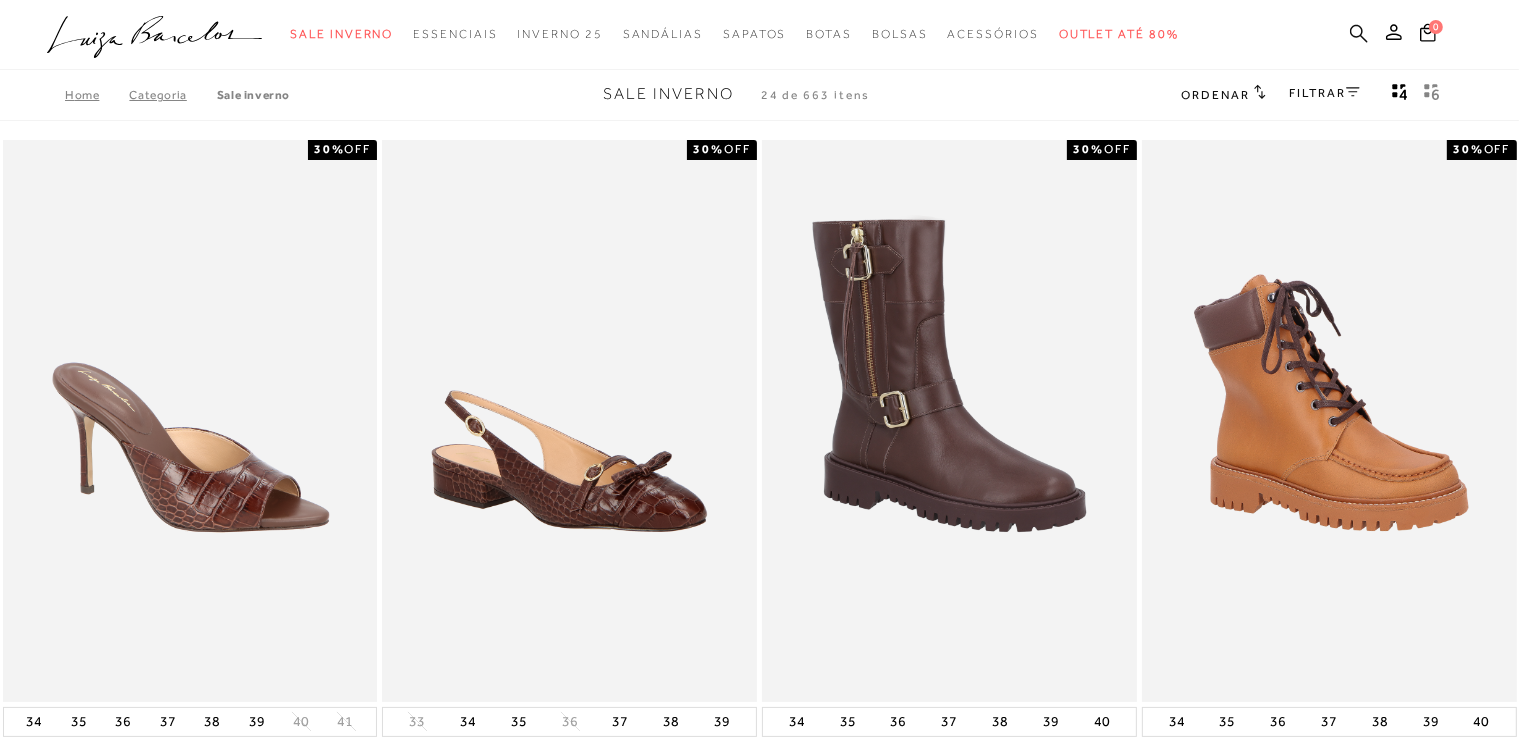 click 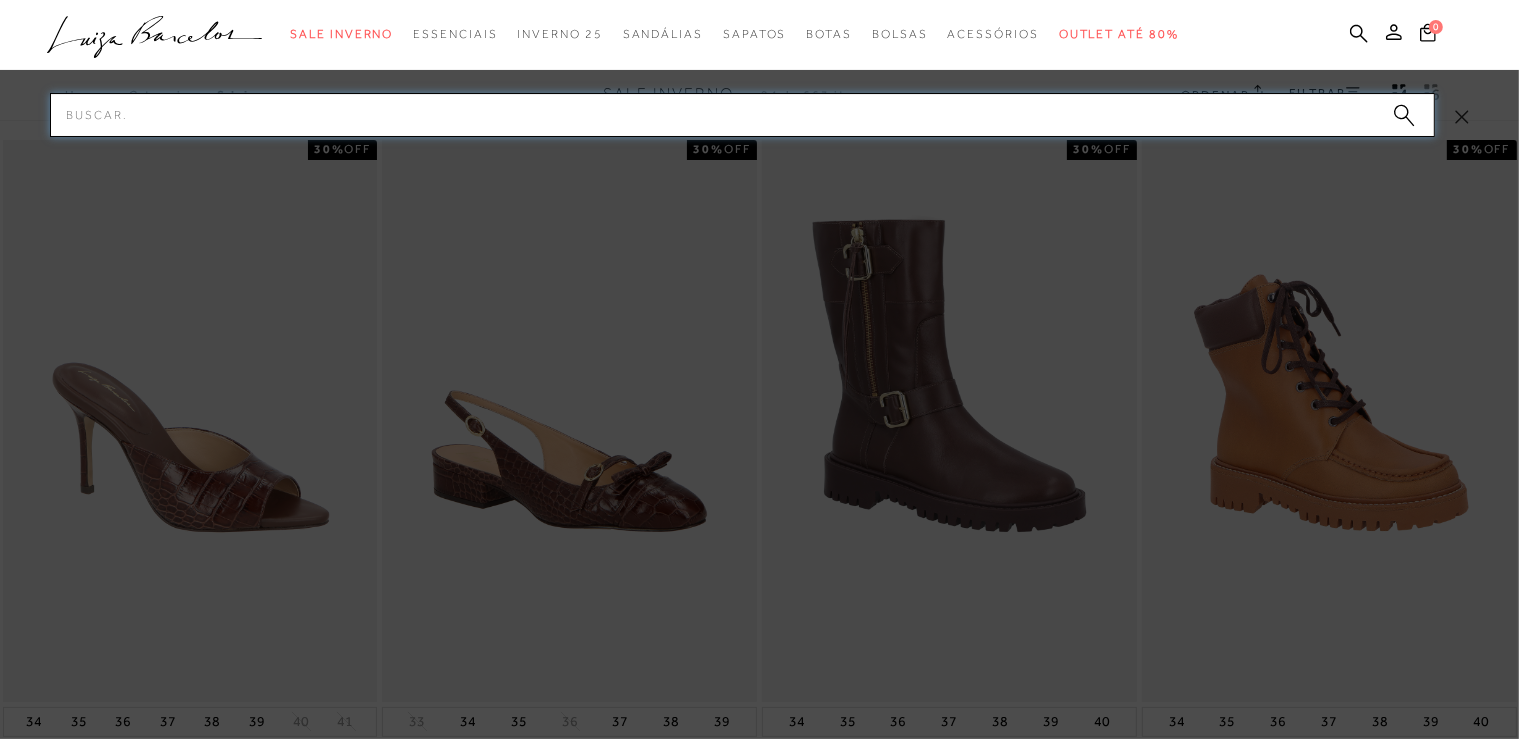 click on "Pesquisar" at bounding box center (742, 115) 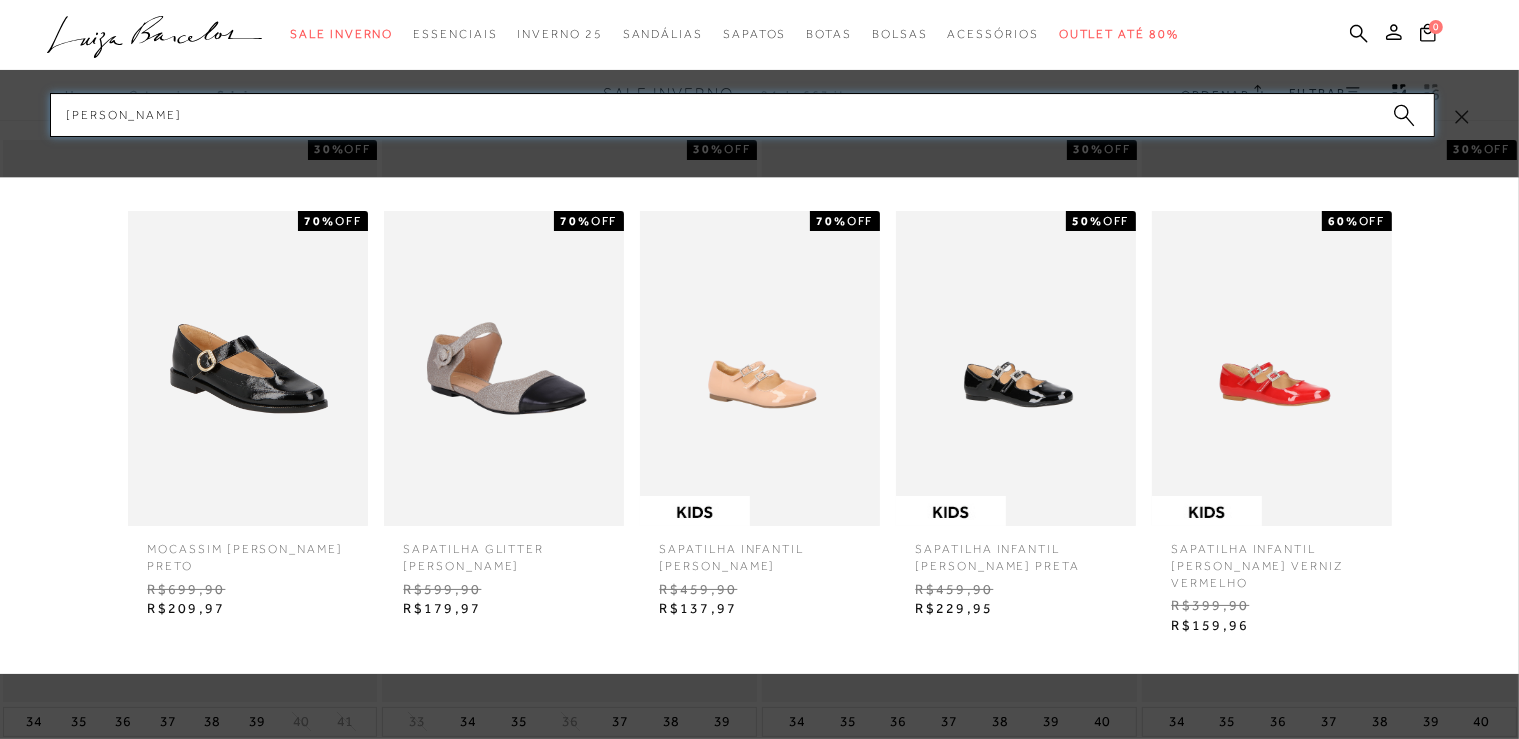 type on "mary jane" 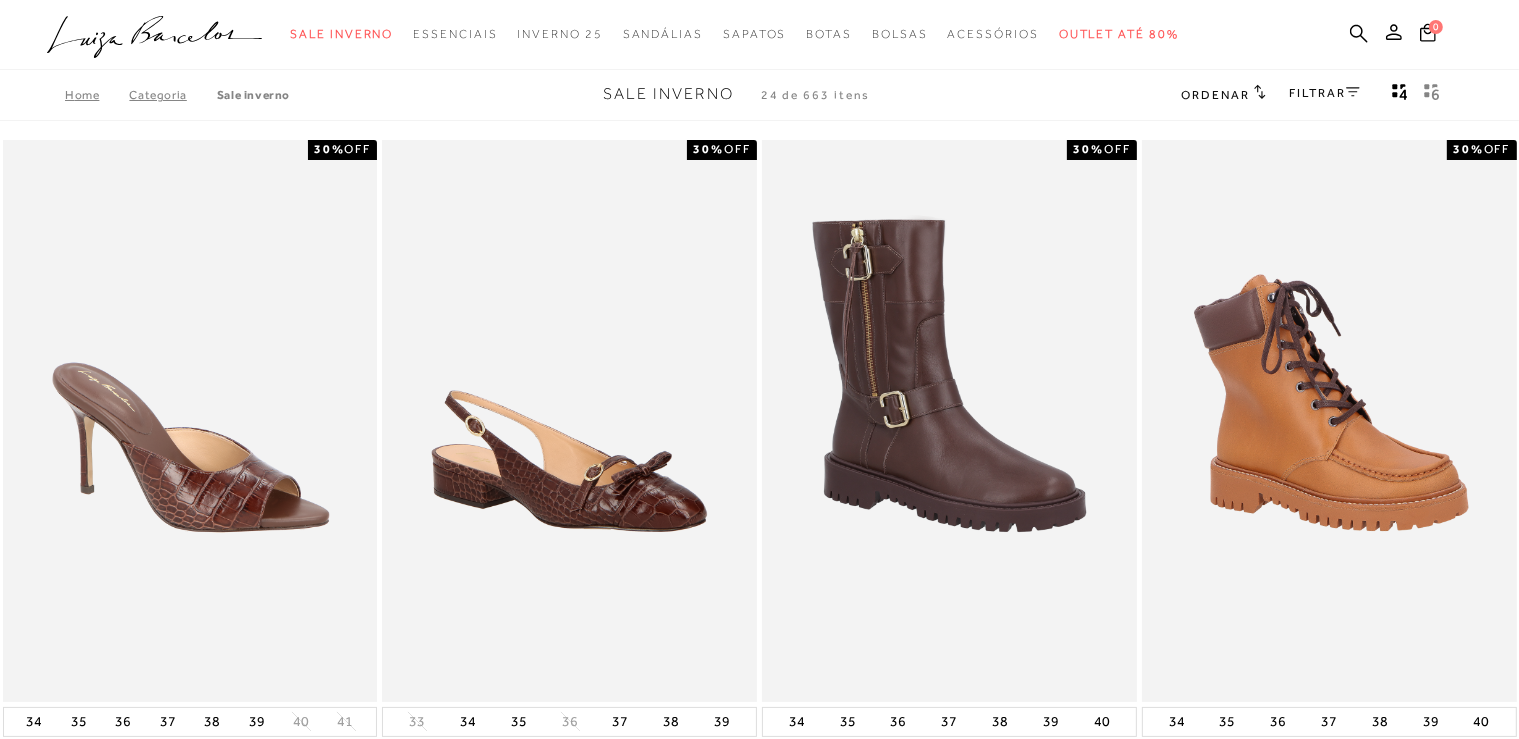 type 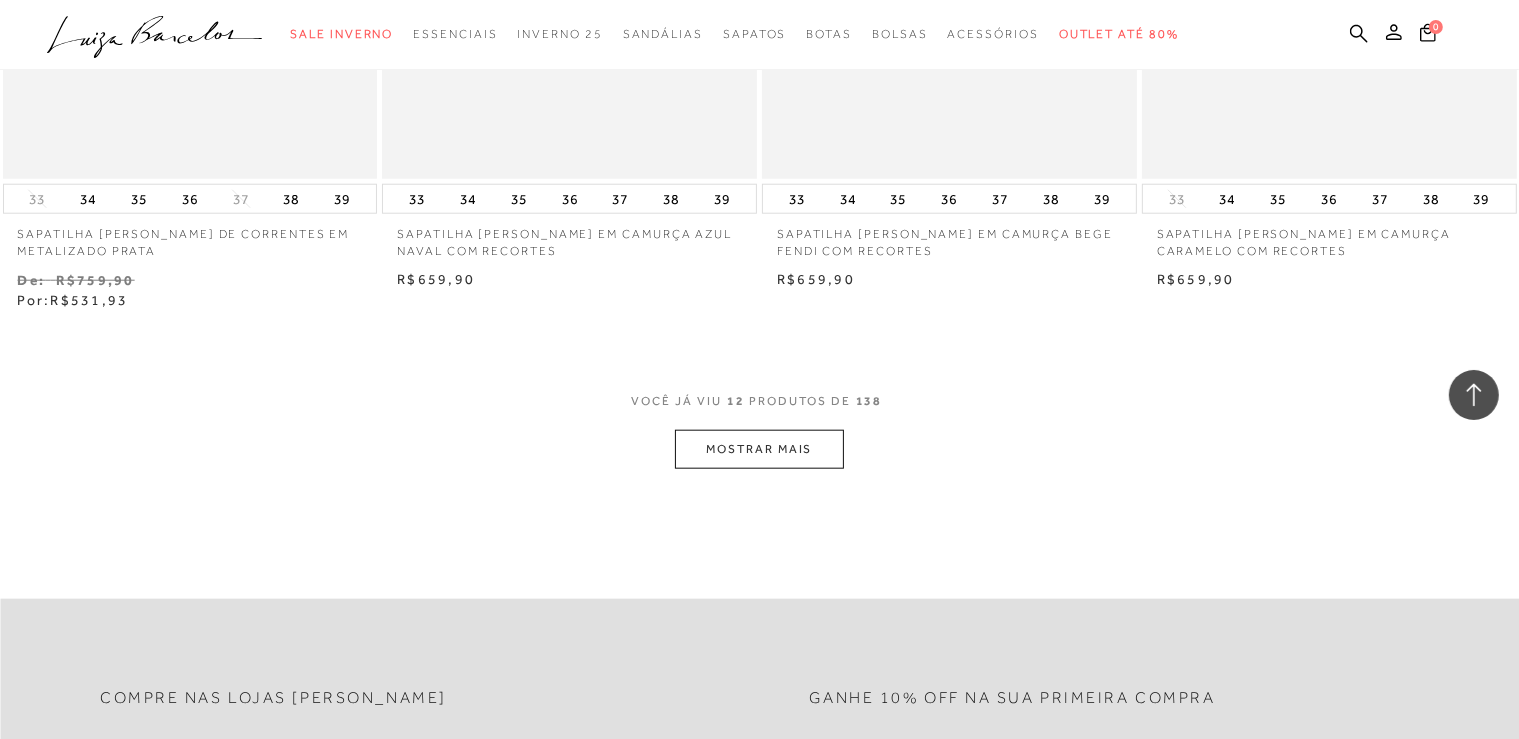 scroll, scrollTop: 2112, scrollLeft: 0, axis: vertical 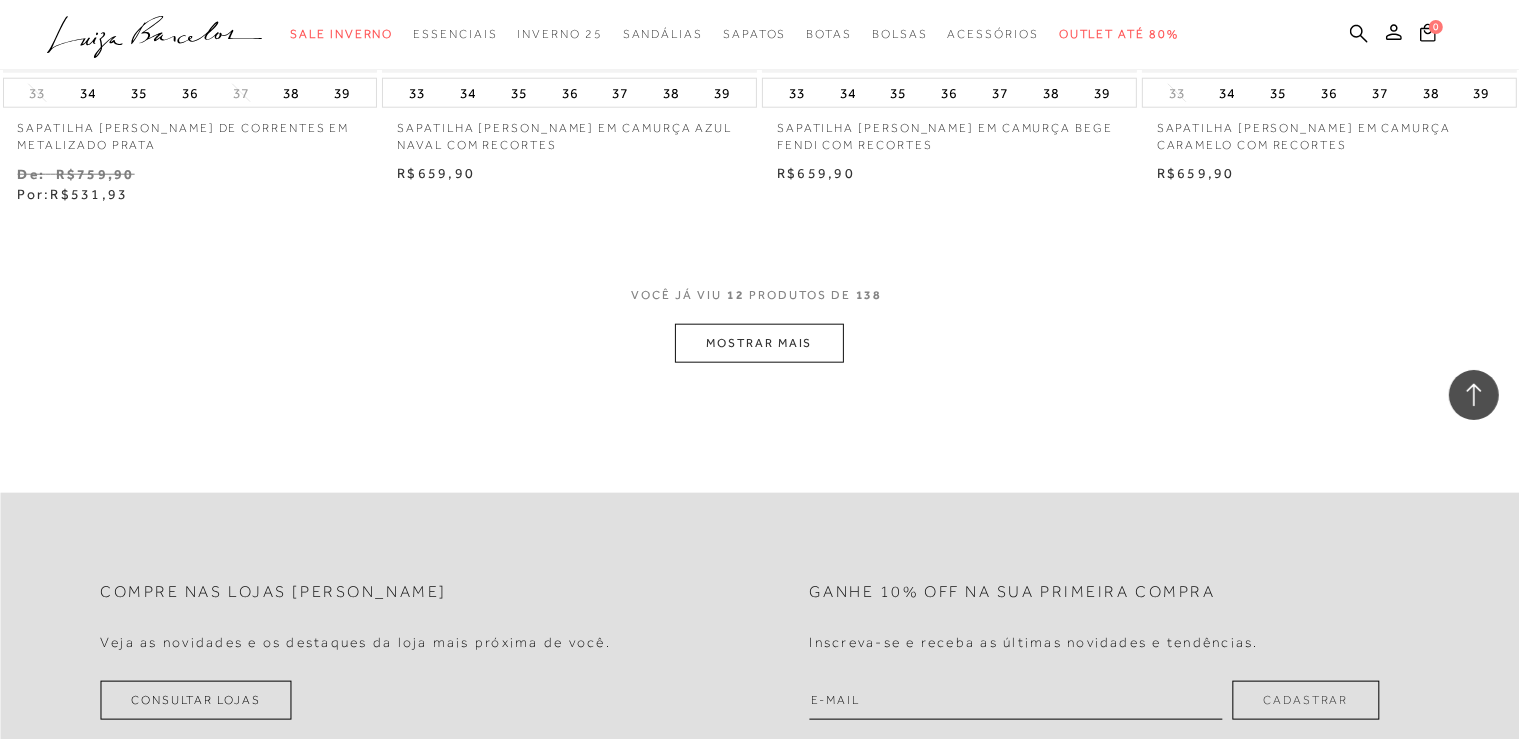 click on "MOSTRAR MAIS" at bounding box center [759, 343] 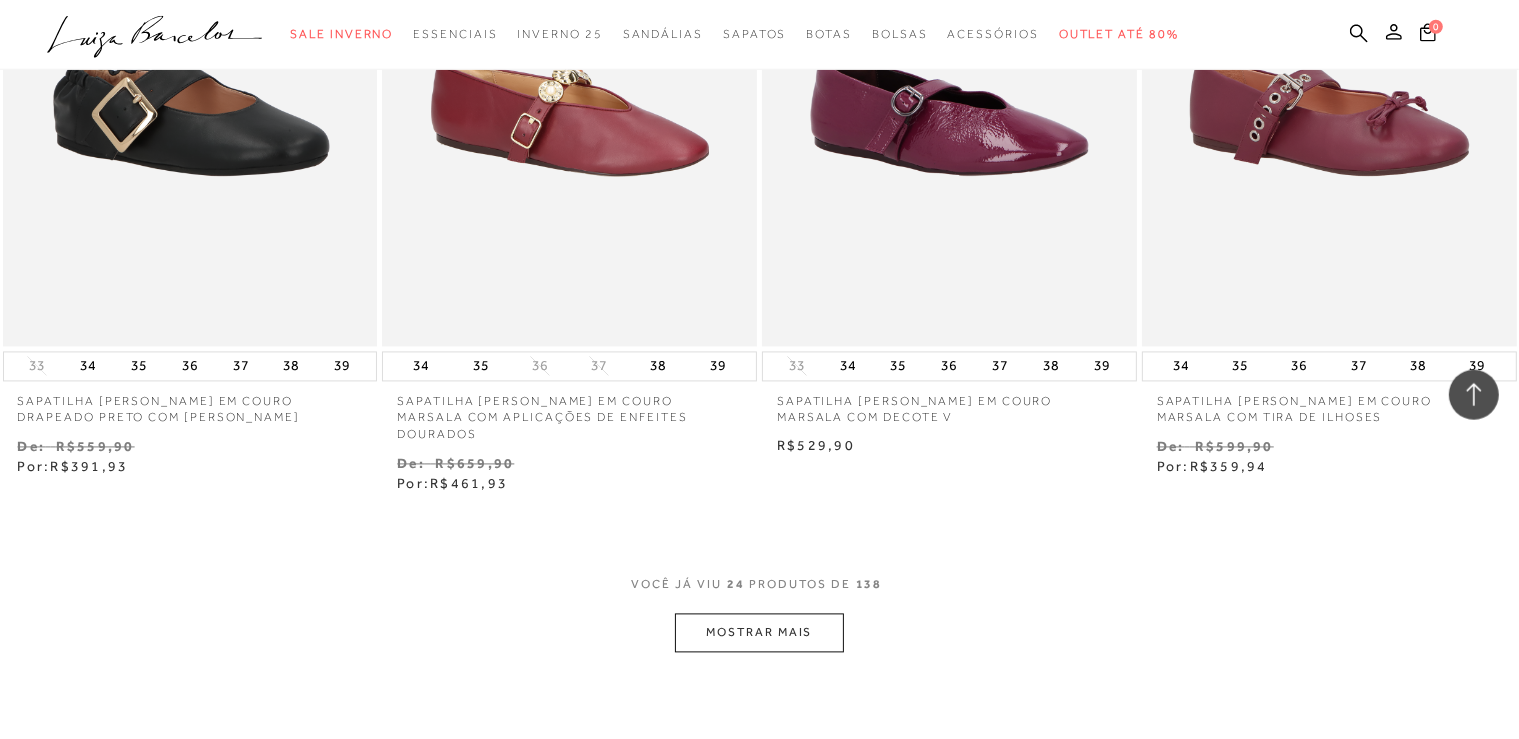 scroll, scrollTop: 4118, scrollLeft: 0, axis: vertical 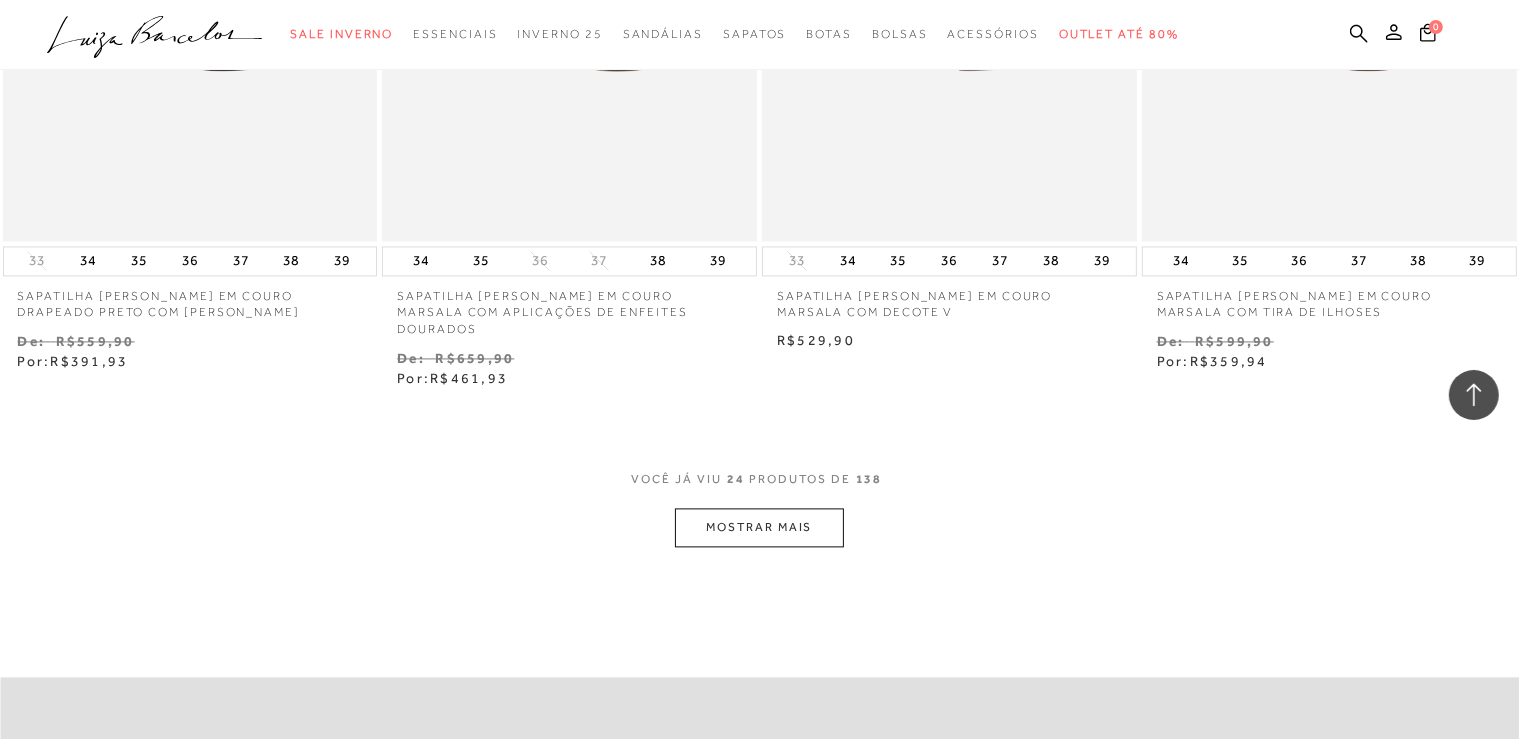 click on "MOSTRAR MAIS" at bounding box center (759, 527) 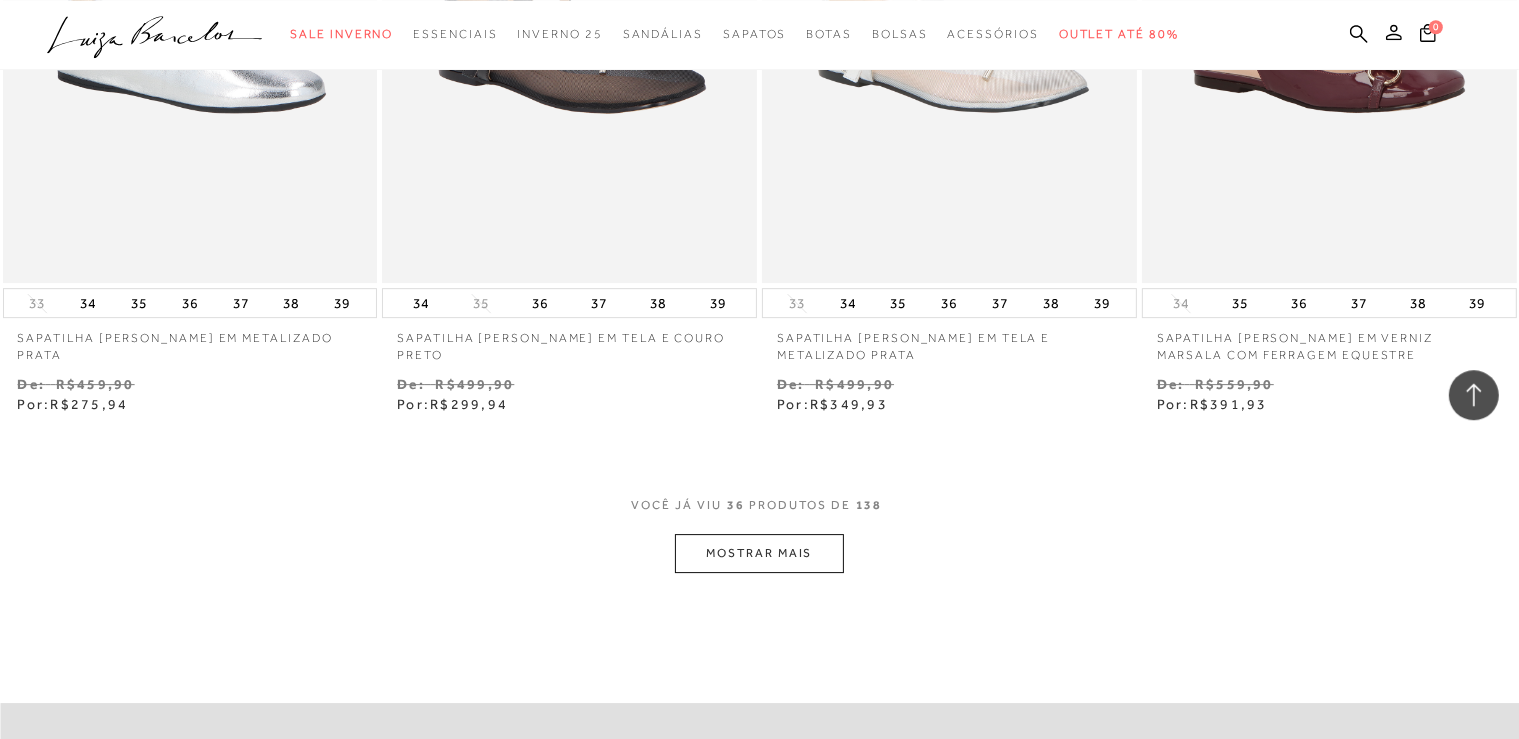 scroll, scrollTop: 6336, scrollLeft: 0, axis: vertical 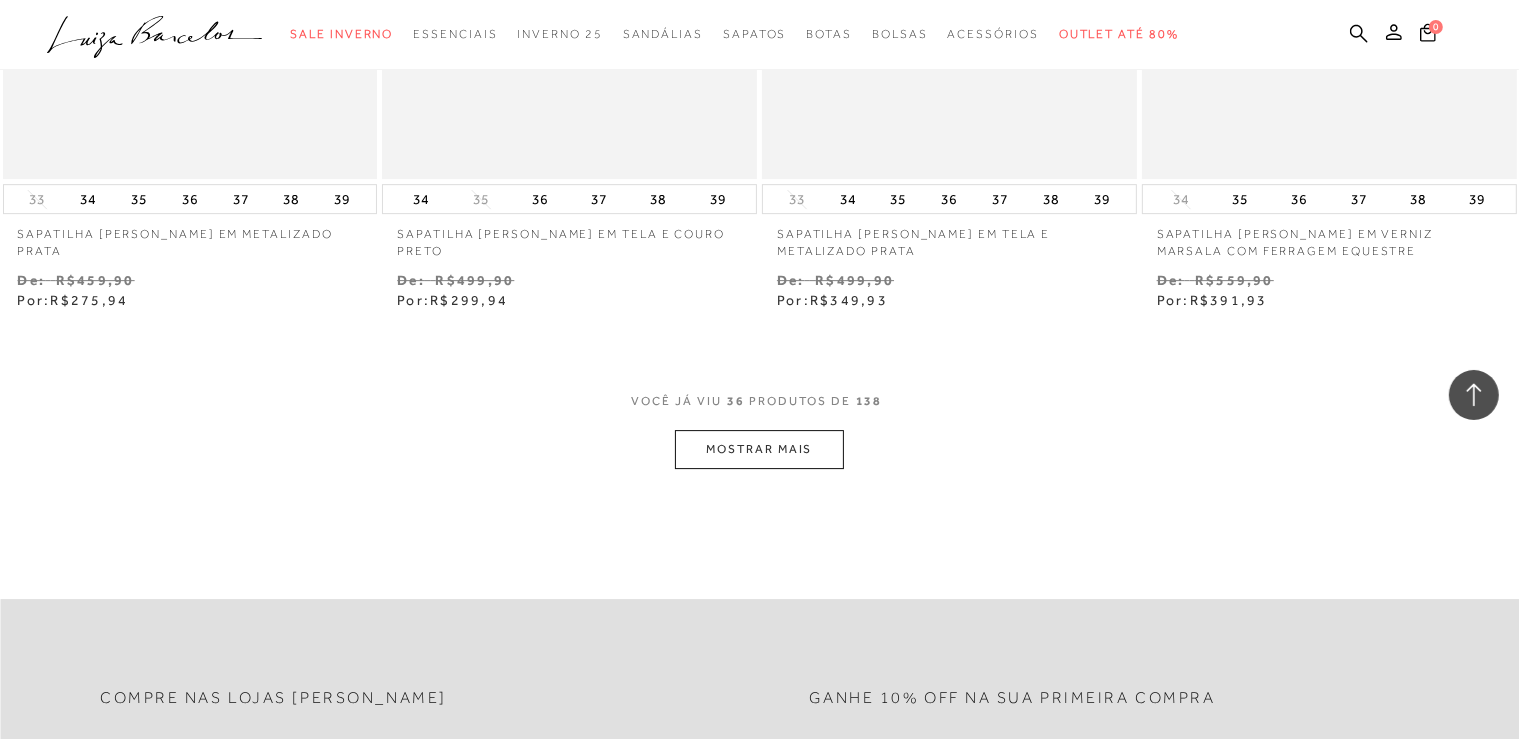 click on "MOSTRAR MAIS" at bounding box center [759, 449] 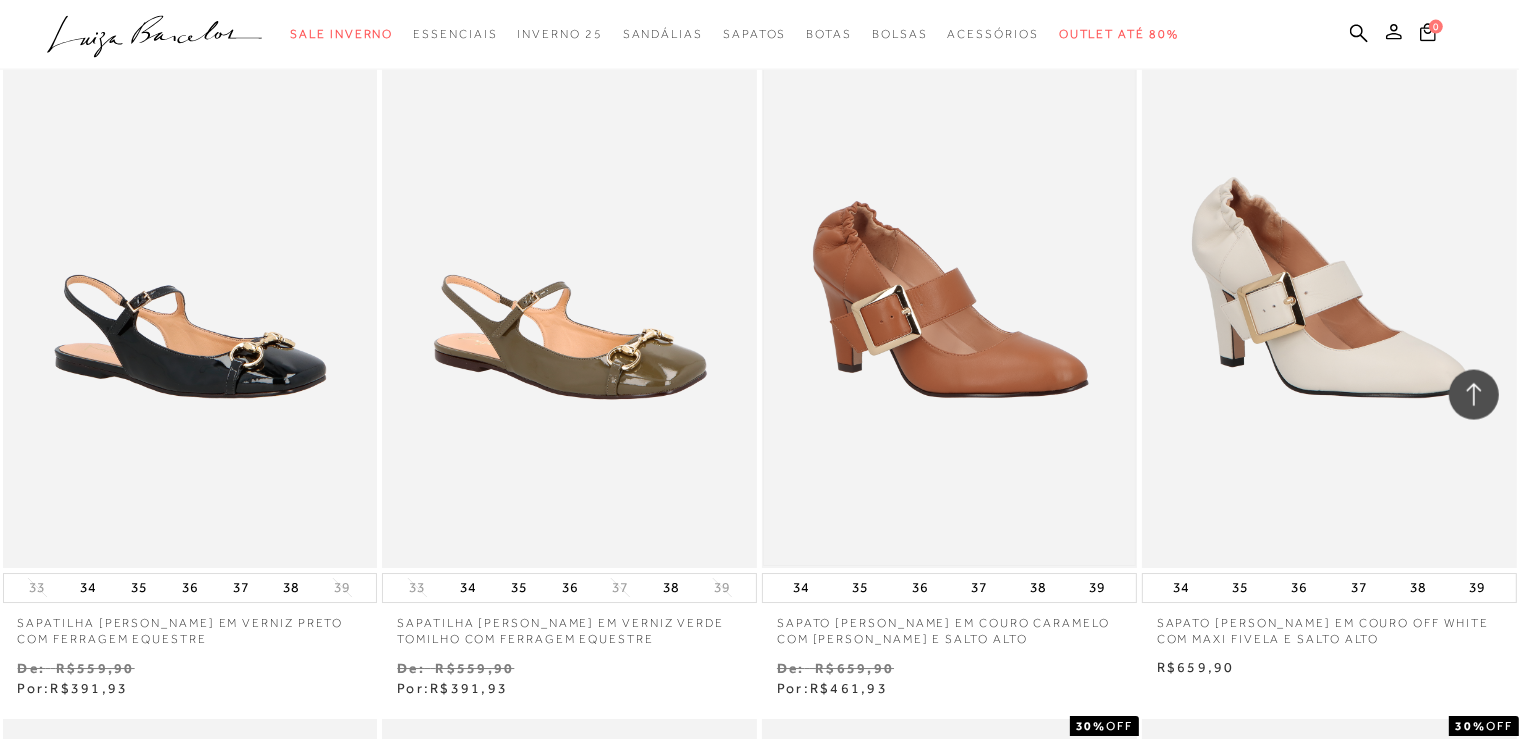 scroll, scrollTop: 6652, scrollLeft: 0, axis: vertical 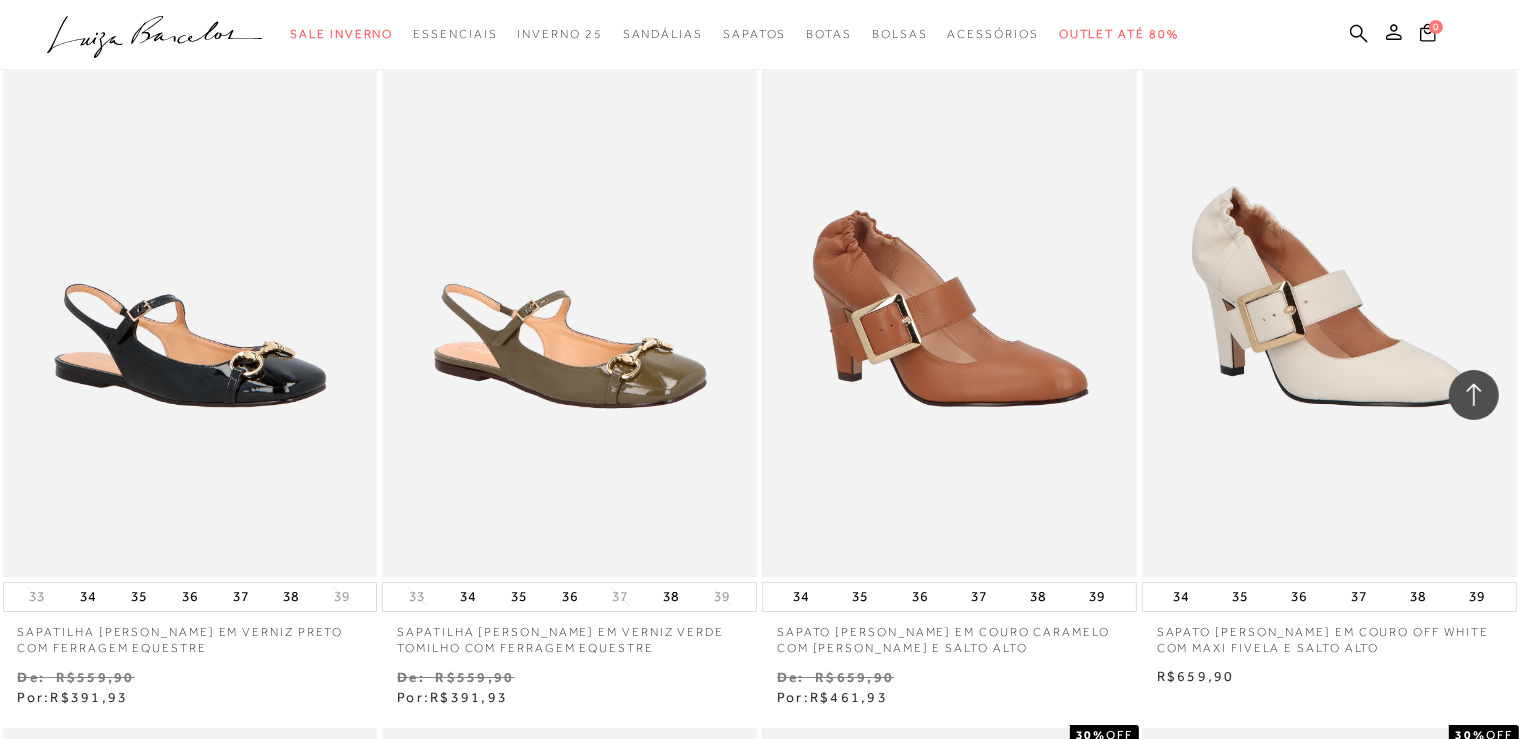 click at bounding box center (949, 296) 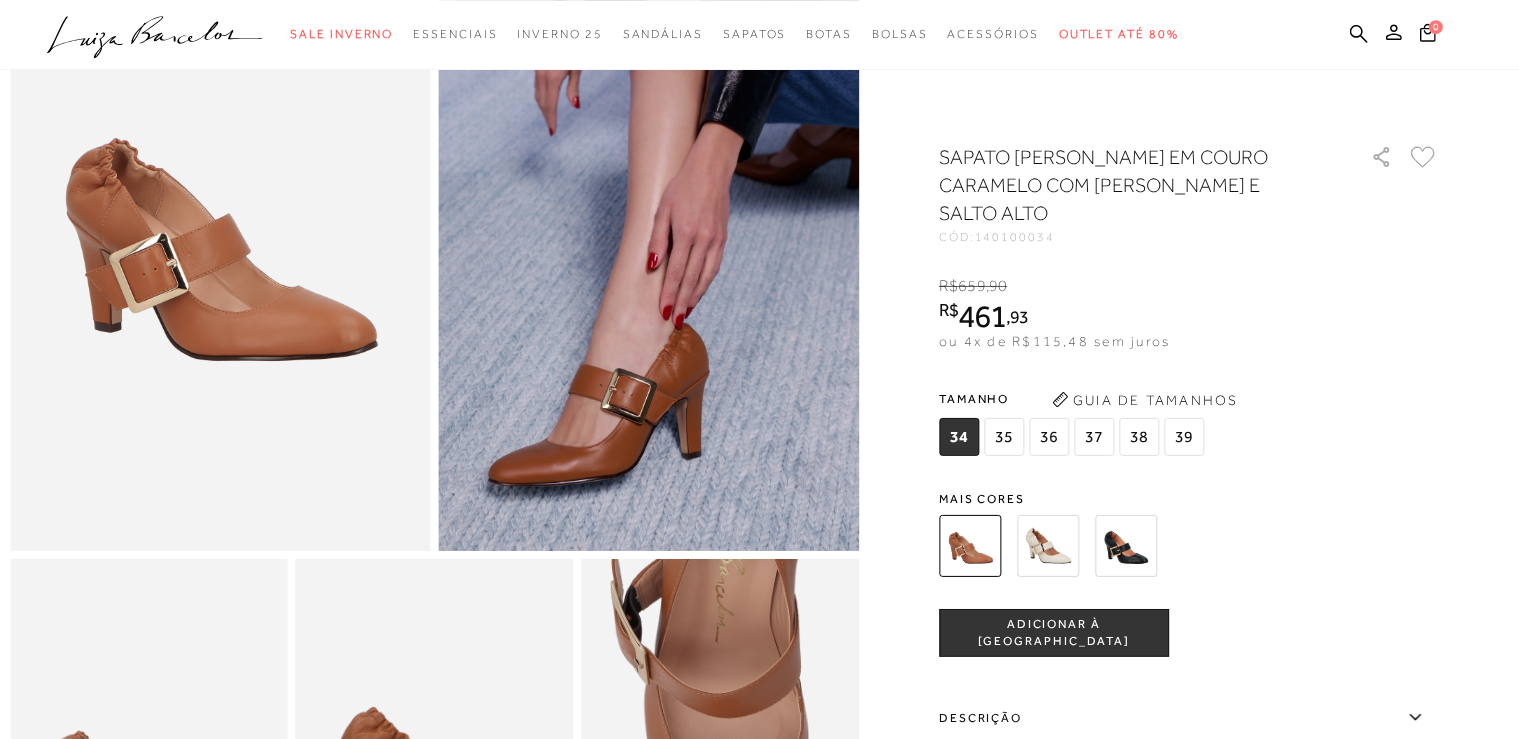 scroll, scrollTop: 105, scrollLeft: 0, axis: vertical 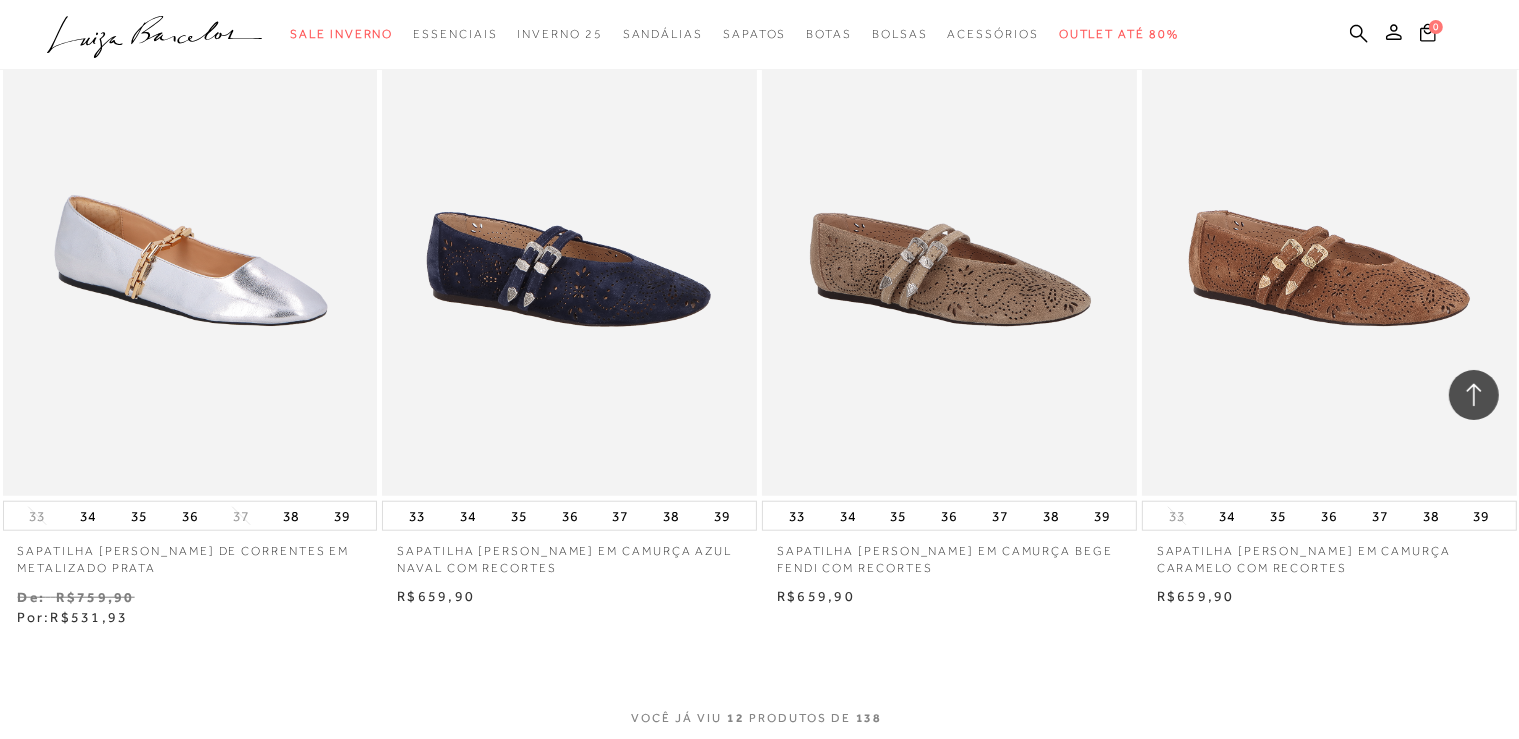 type 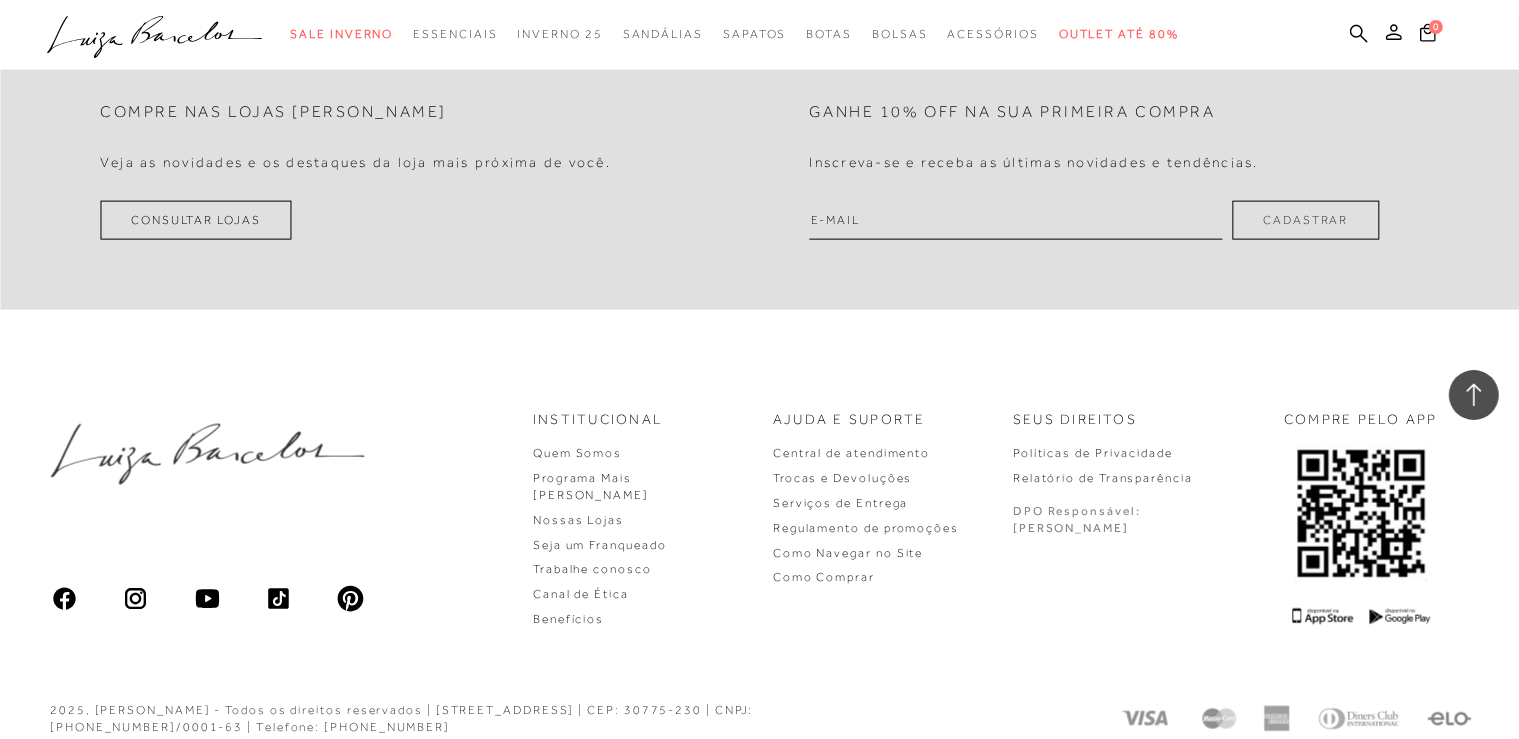 scroll, scrollTop: 2169, scrollLeft: 0, axis: vertical 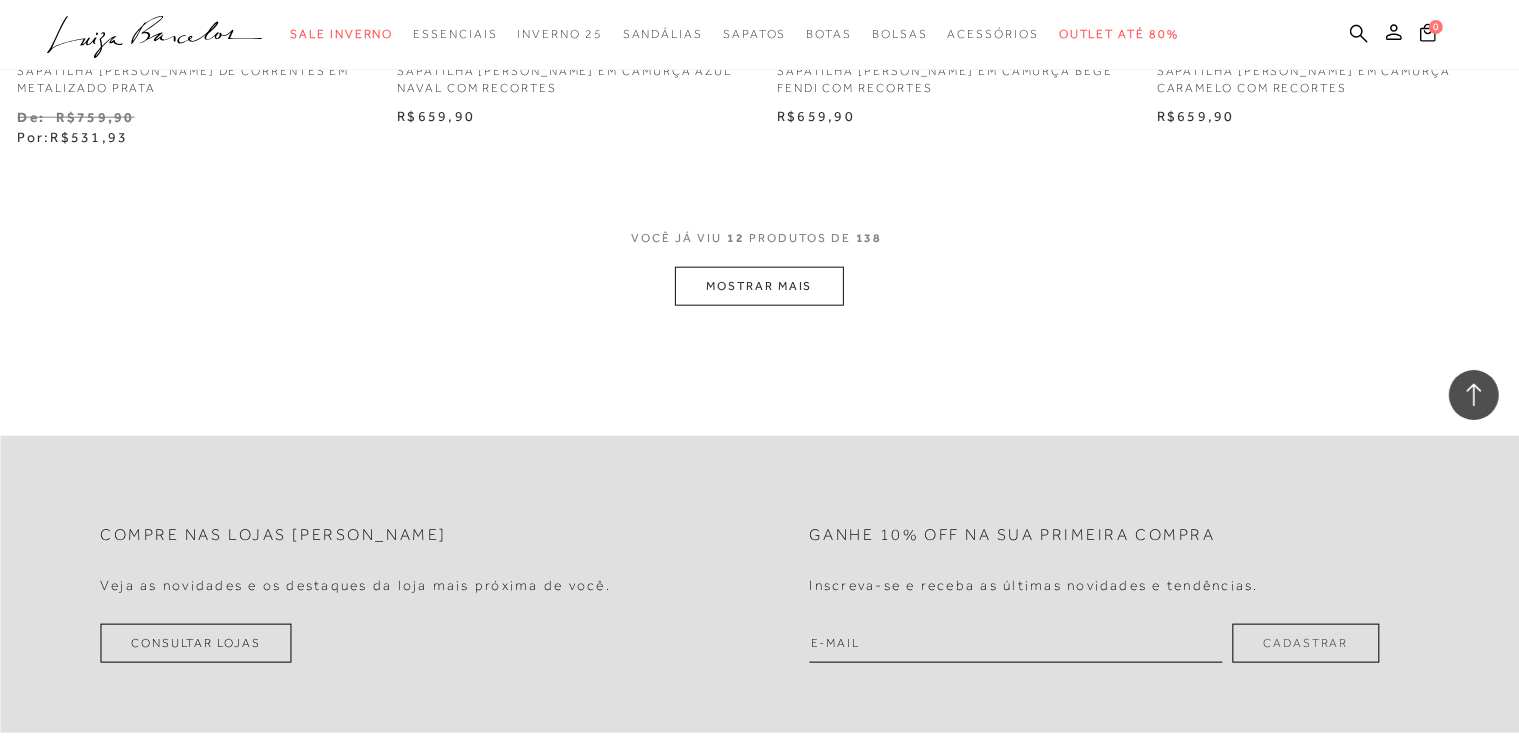 click on "MOSTRAR MAIS" at bounding box center (759, 286) 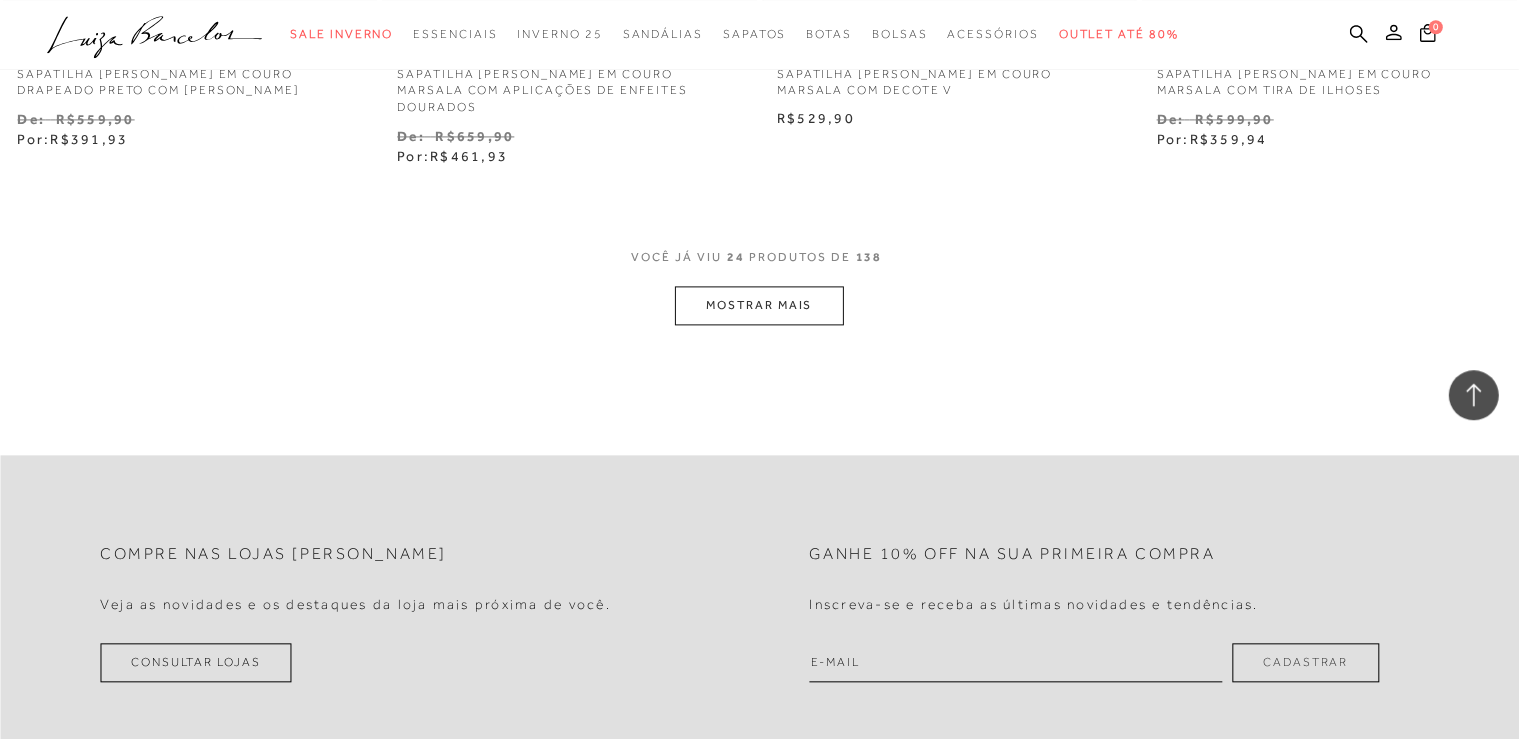 scroll, scrollTop: 4357, scrollLeft: 0, axis: vertical 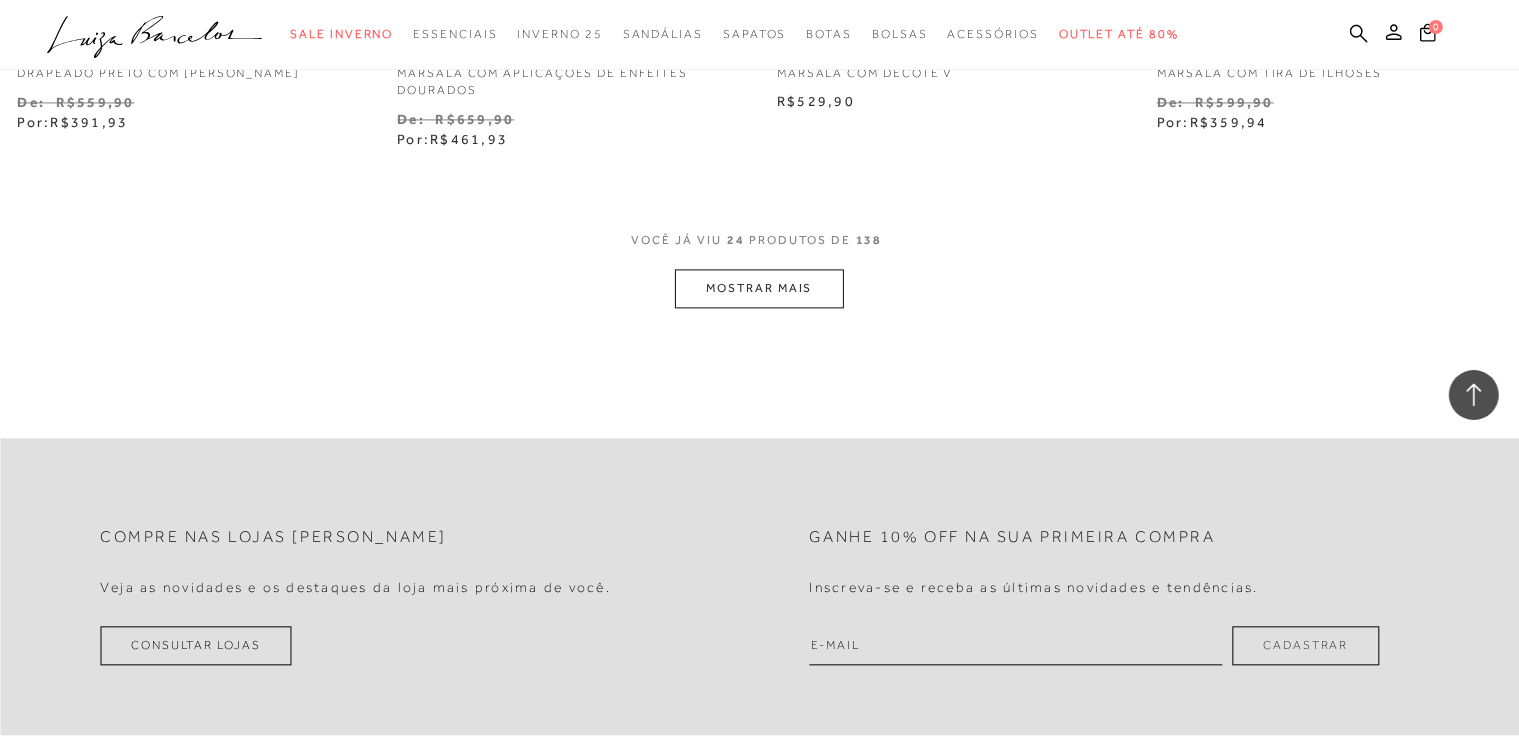click on "MOSTRAR MAIS" at bounding box center [759, 288] 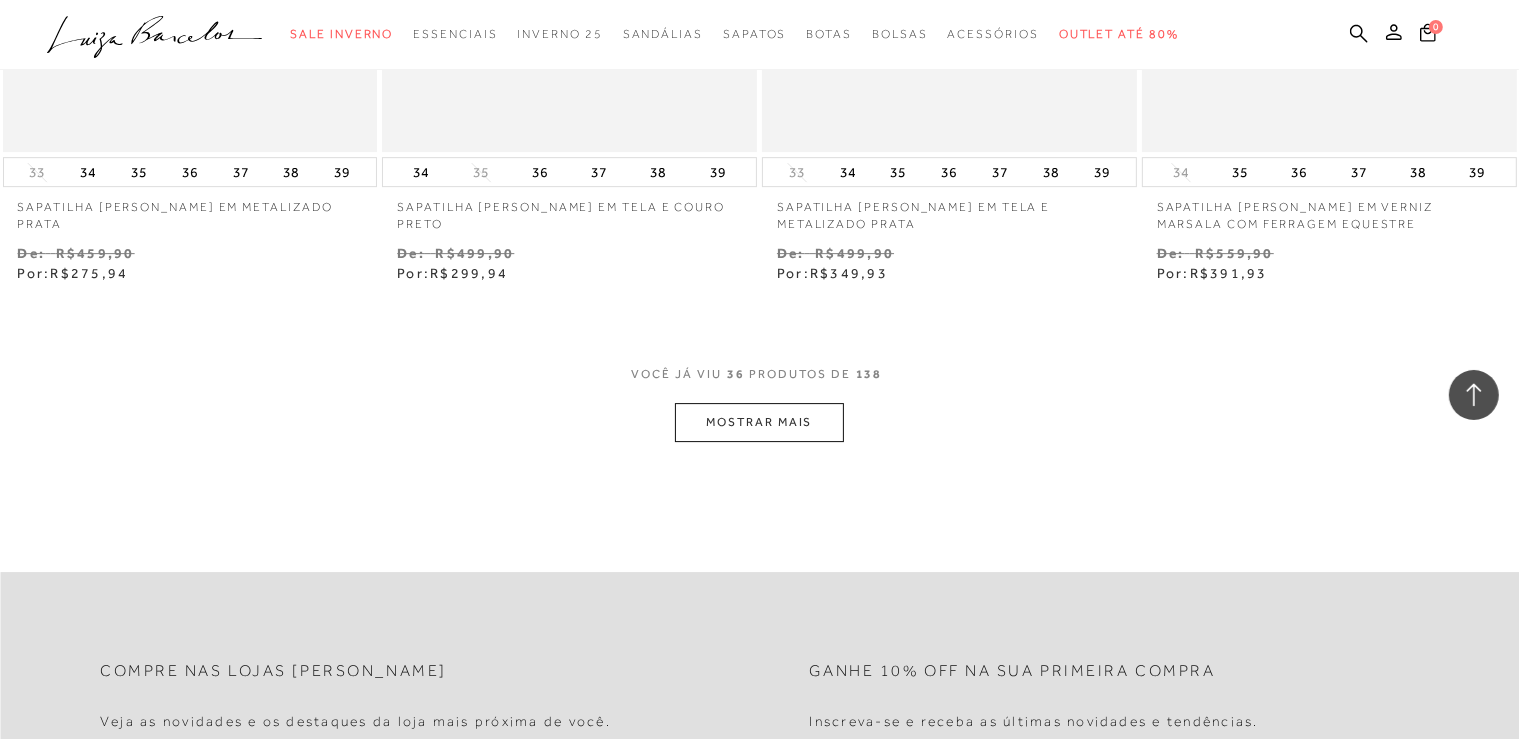 scroll, scrollTop: 6514, scrollLeft: 0, axis: vertical 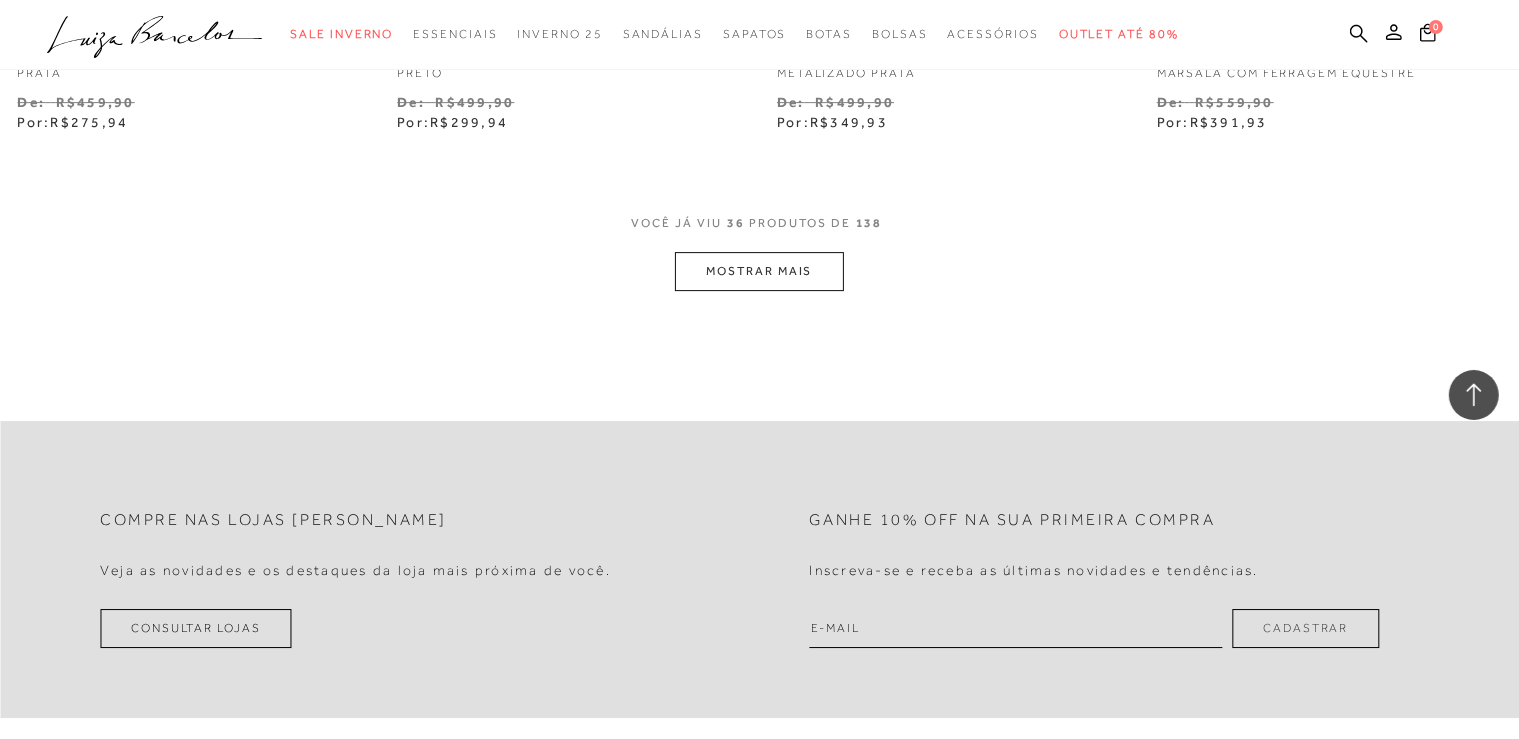 click on "MOSTRAR MAIS" at bounding box center (759, 271) 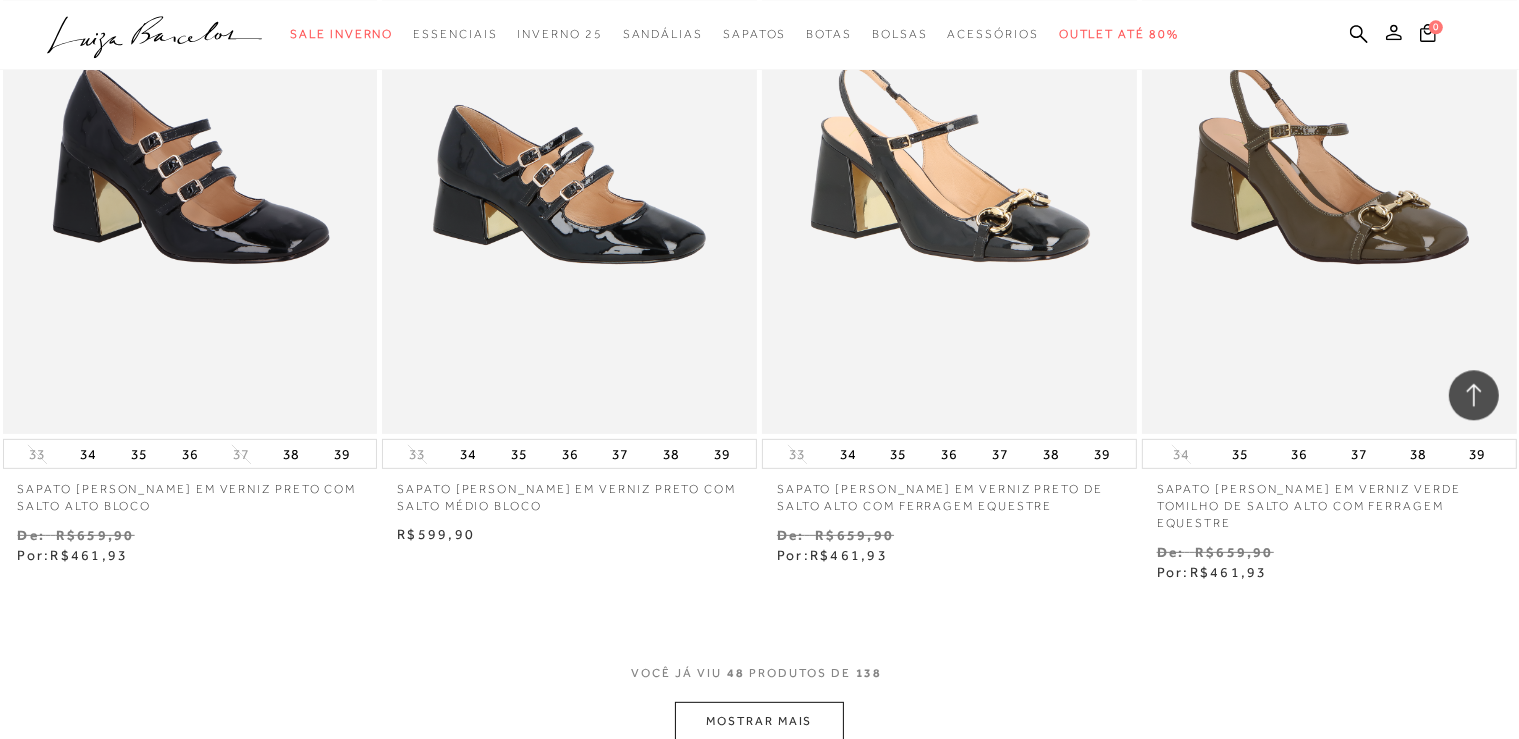 scroll, scrollTop: 8596, scrollLeft: 0, axis: vertical 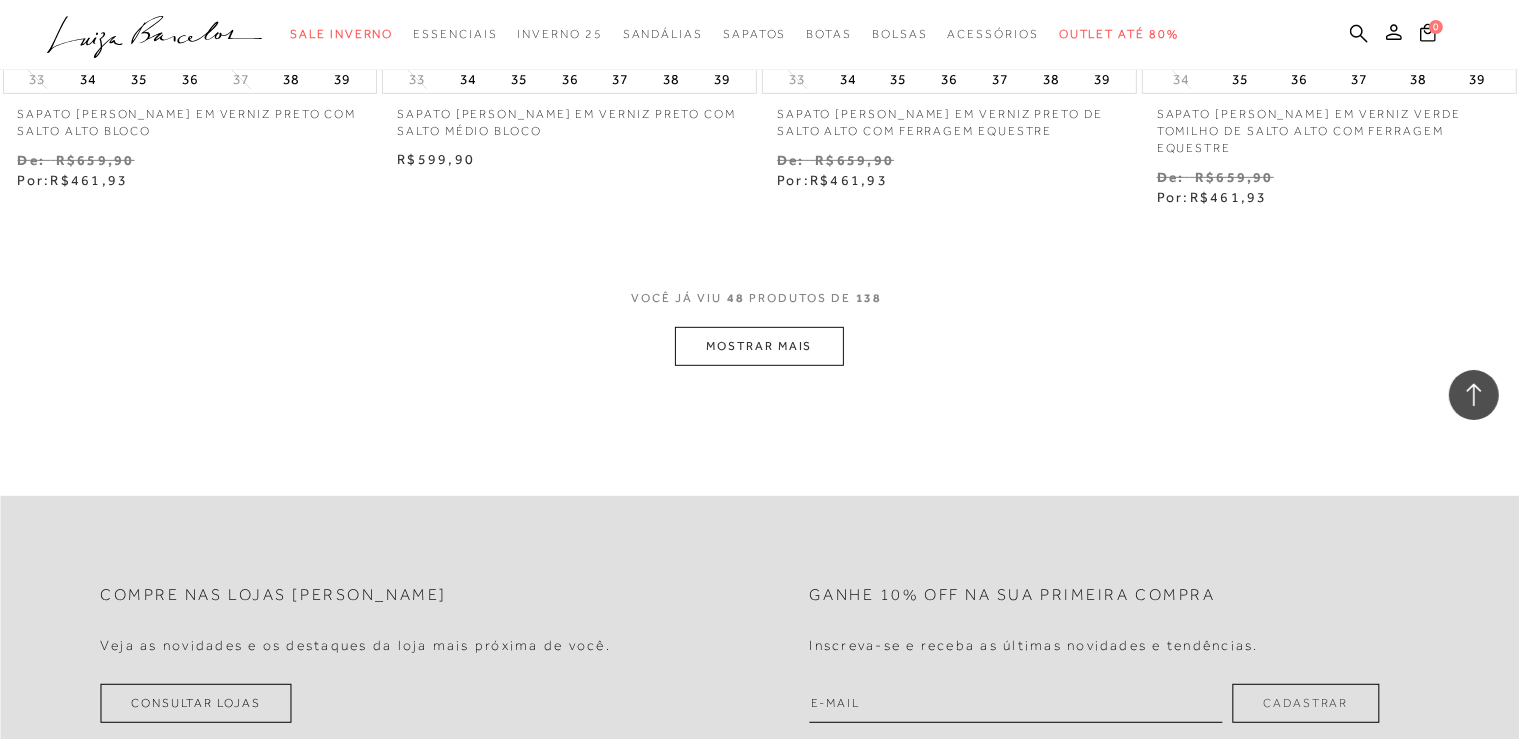 click on "MOSTRAR MAIS" at bounding box center (759, 346) 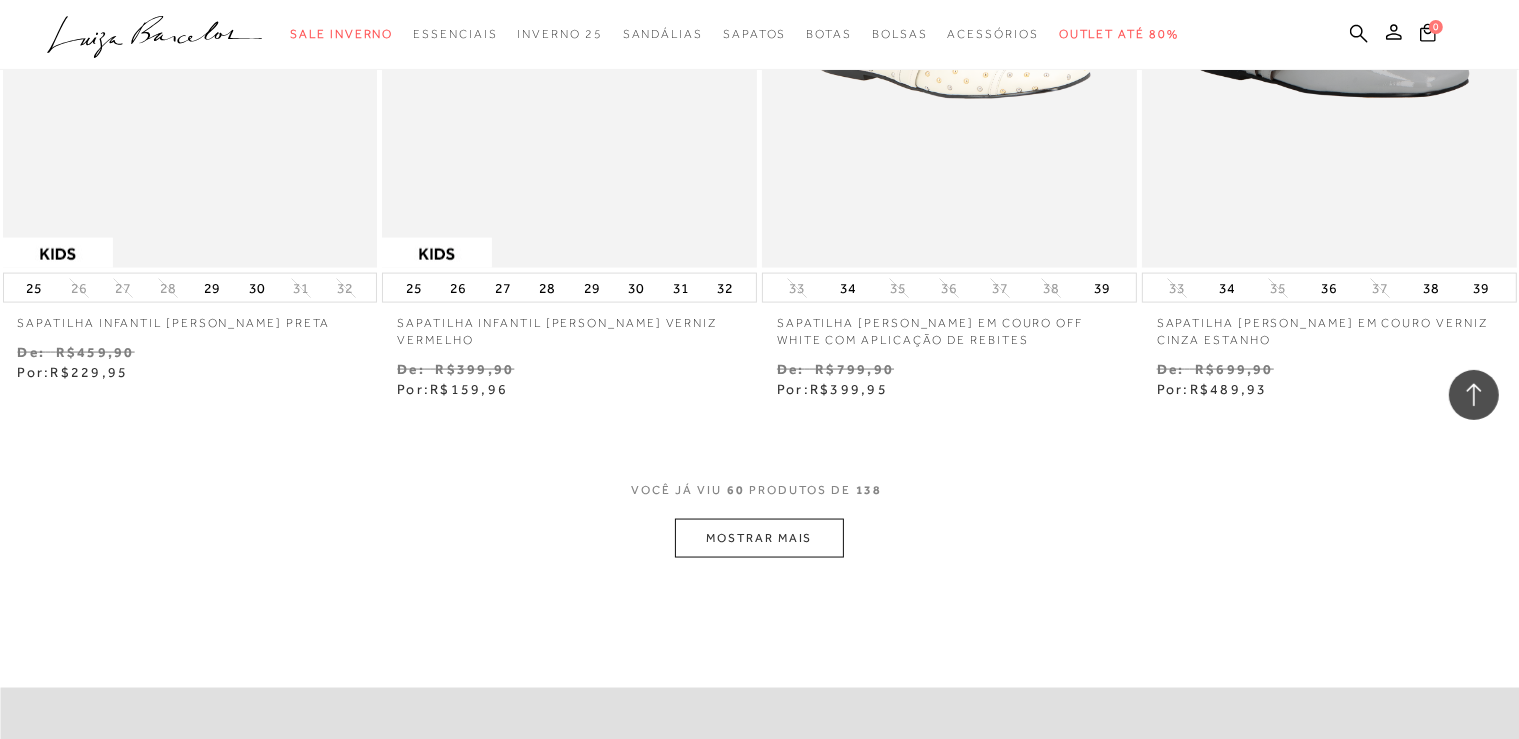 scroll, scrollTop: 10392, scrollLeft: 0, axis: vertical 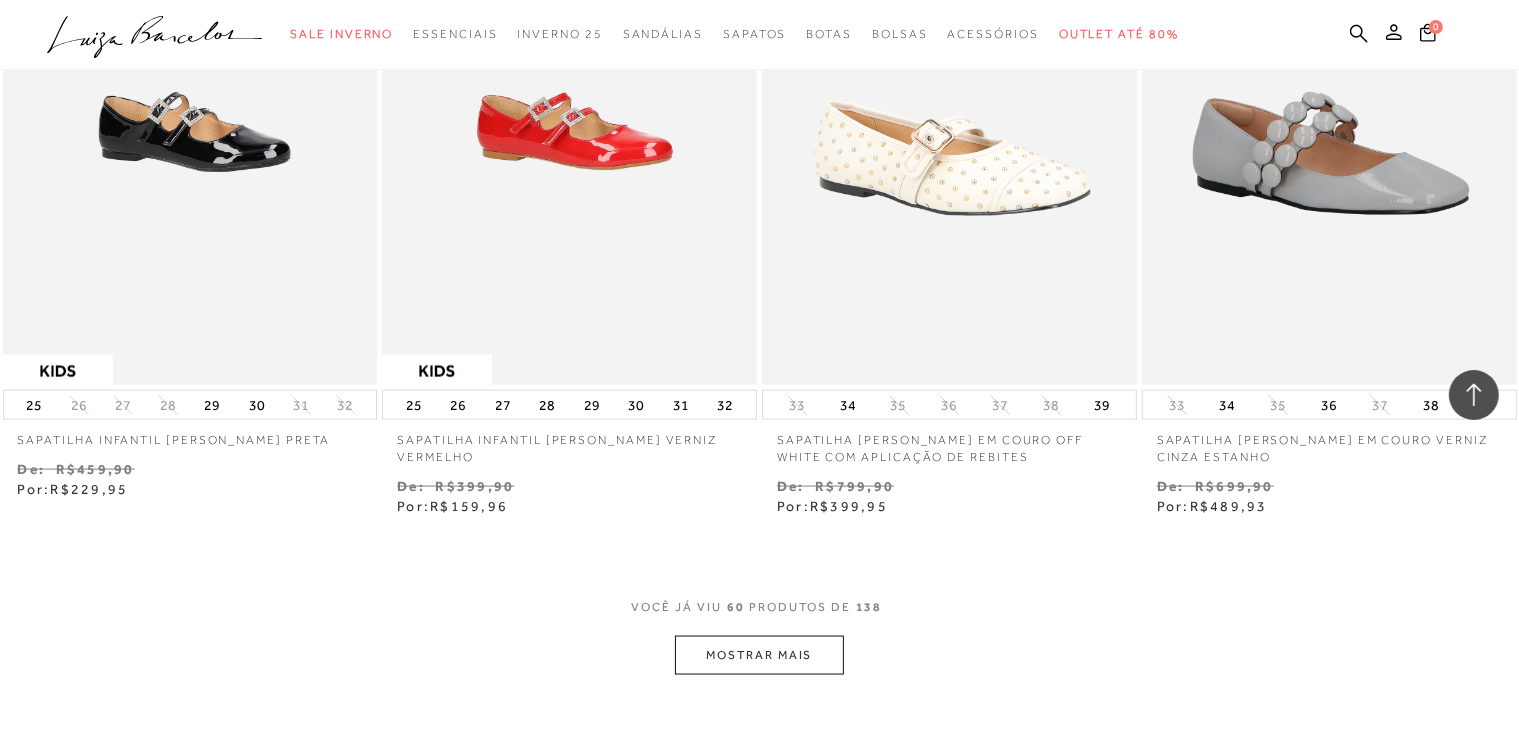 click on "MOSTRAR MAIS" at bounding box center [759, 655] 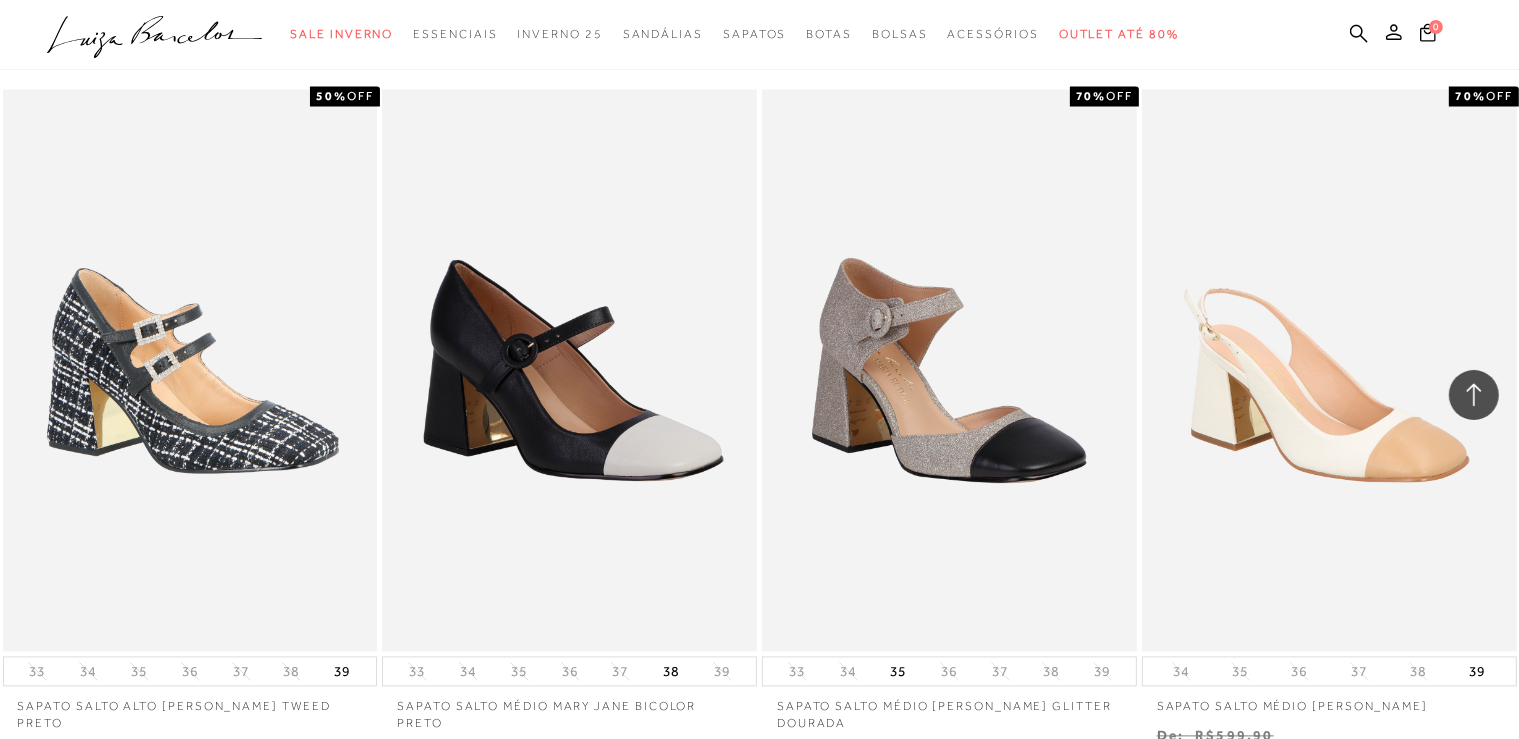 scroll, scrollTop: 11659, scrollLeft: 0, axis: vertical 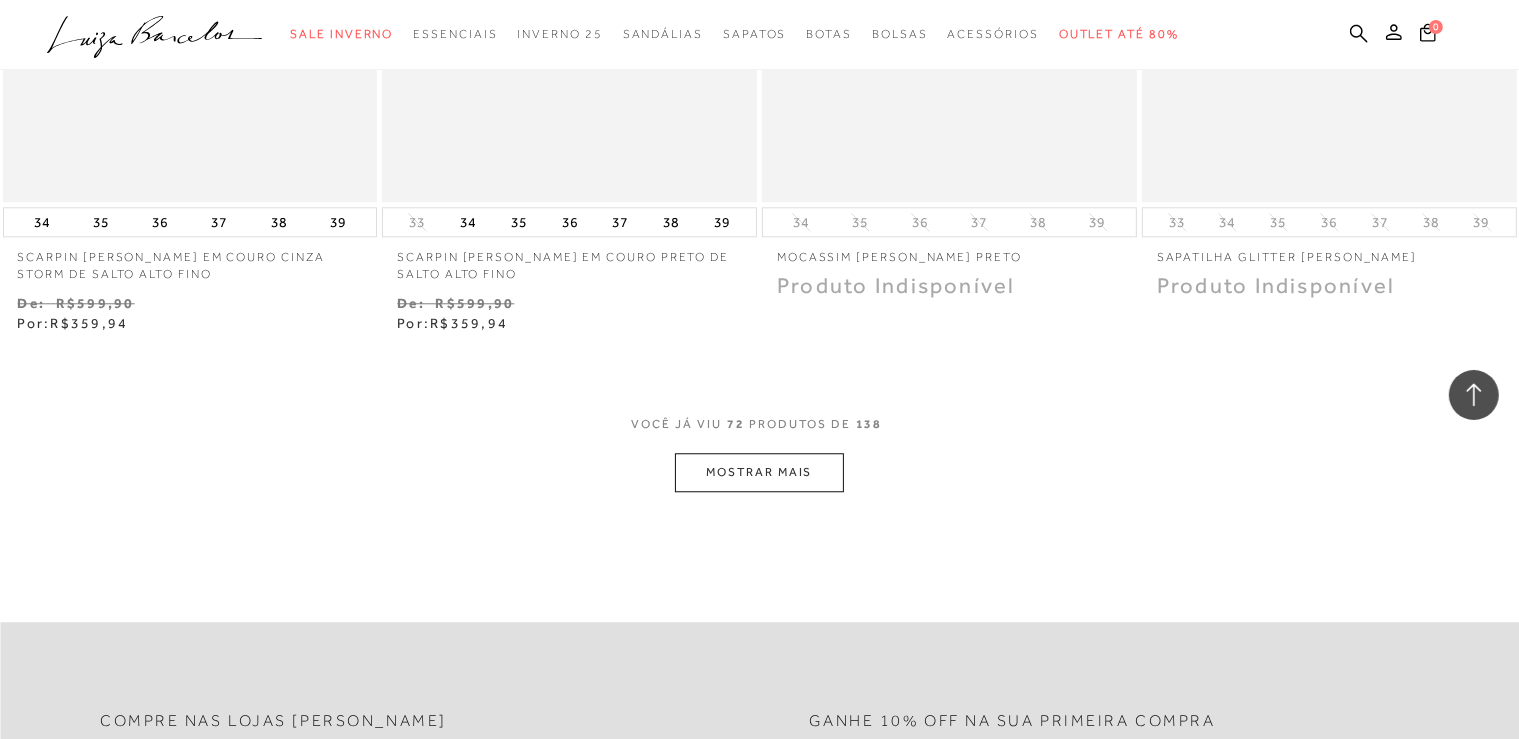 click on "MOSTRAR MAIS" at bounding box center [759, 472] 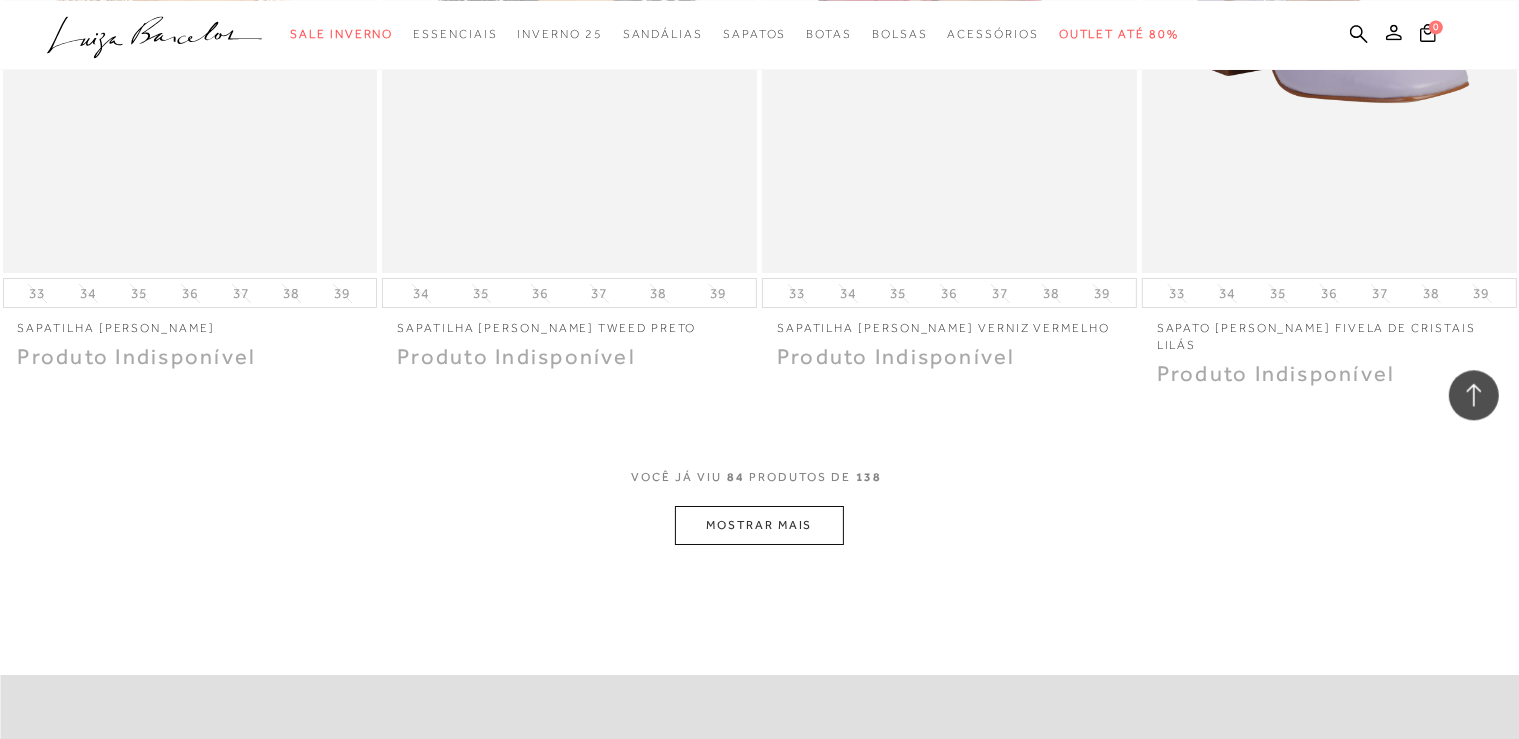 scroll, scrollTop: 15038, scrollLeft: 0, axis: vertical 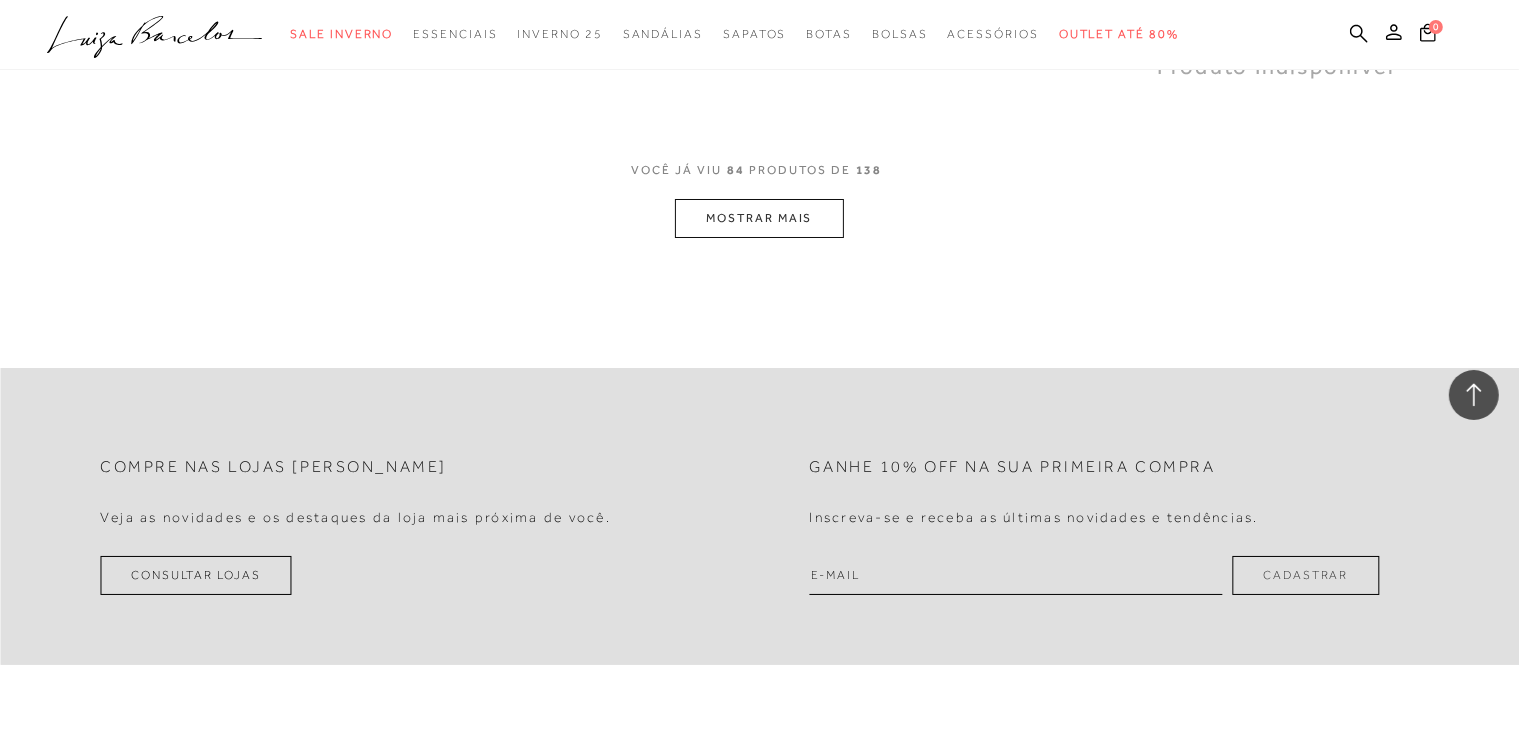 click on "MOSTRAR MAIS" at bounding box center (759, 218) 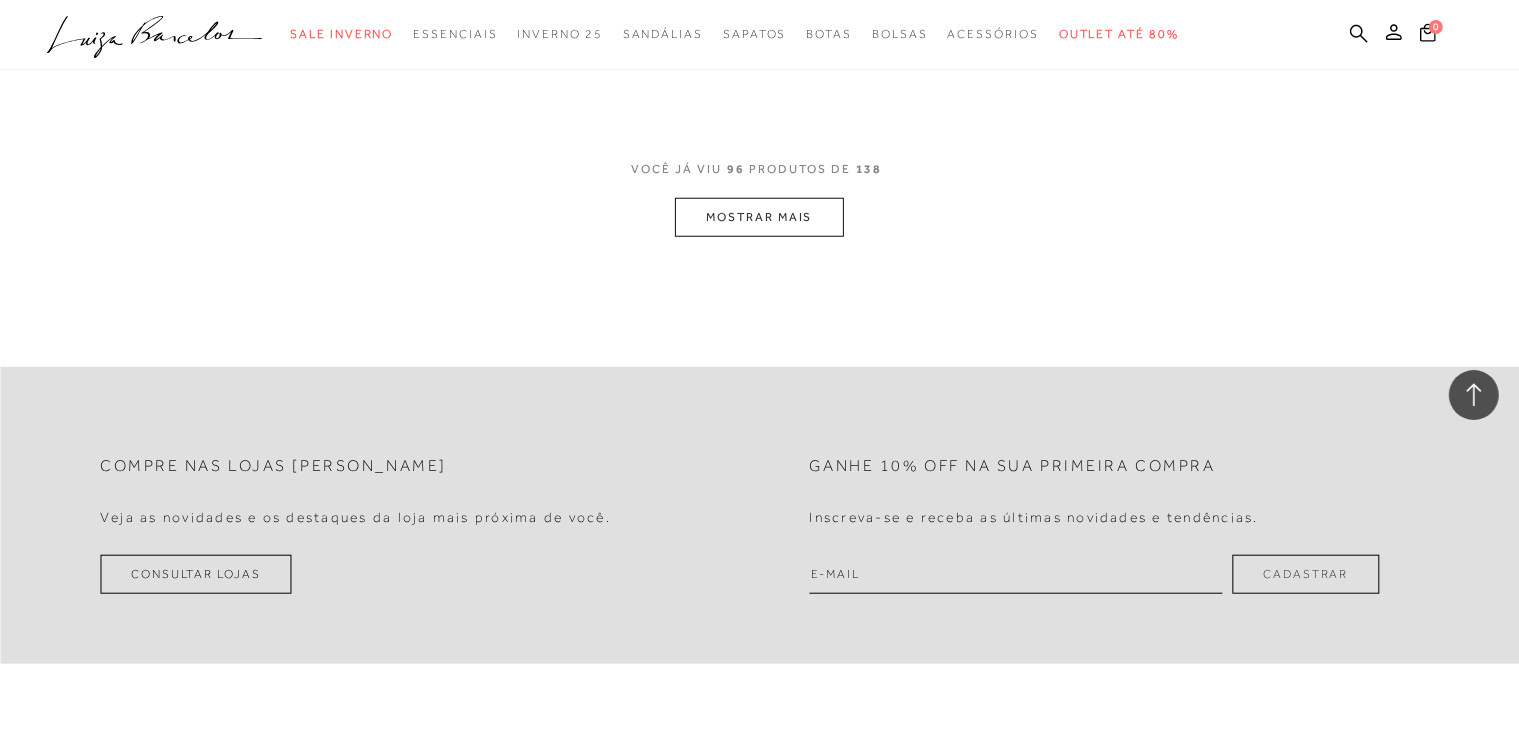 scroll, scrollTop: 17106, scrollLeft: 0, axis: vertical 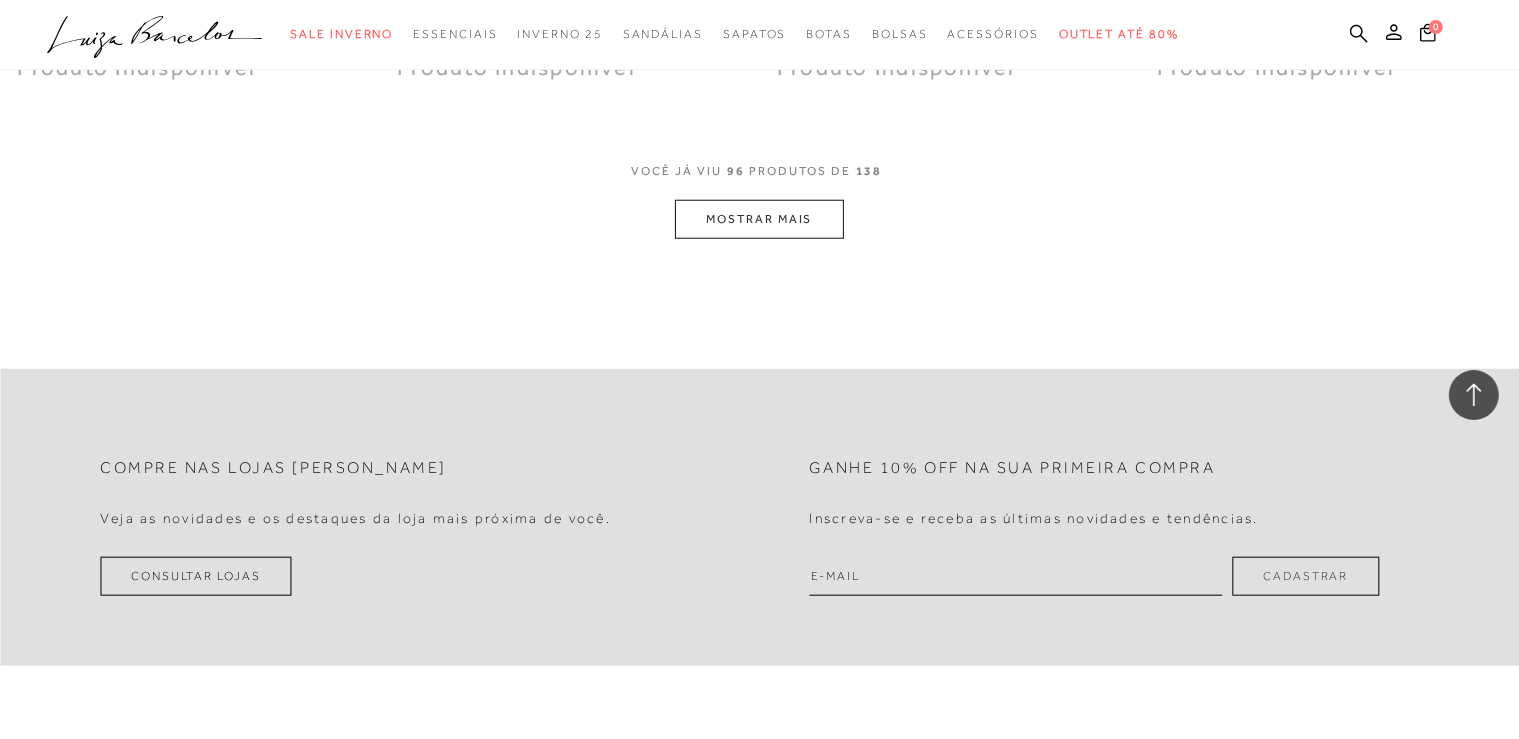 click on "MOSTRAR MAIS" at bounding box center (759, 219) 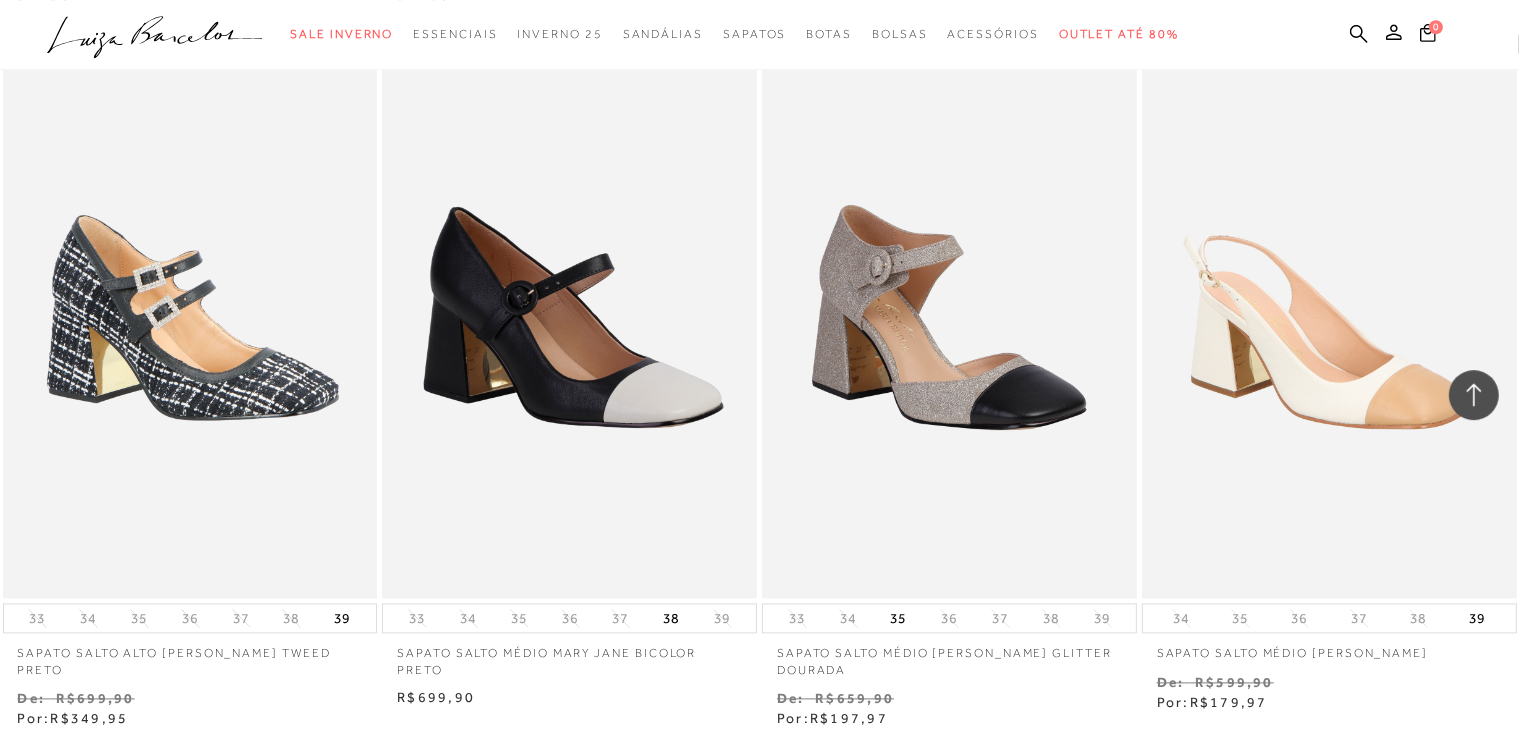 scroll, scrollTop: 11557, scrollLeft: 0, axis: vertical 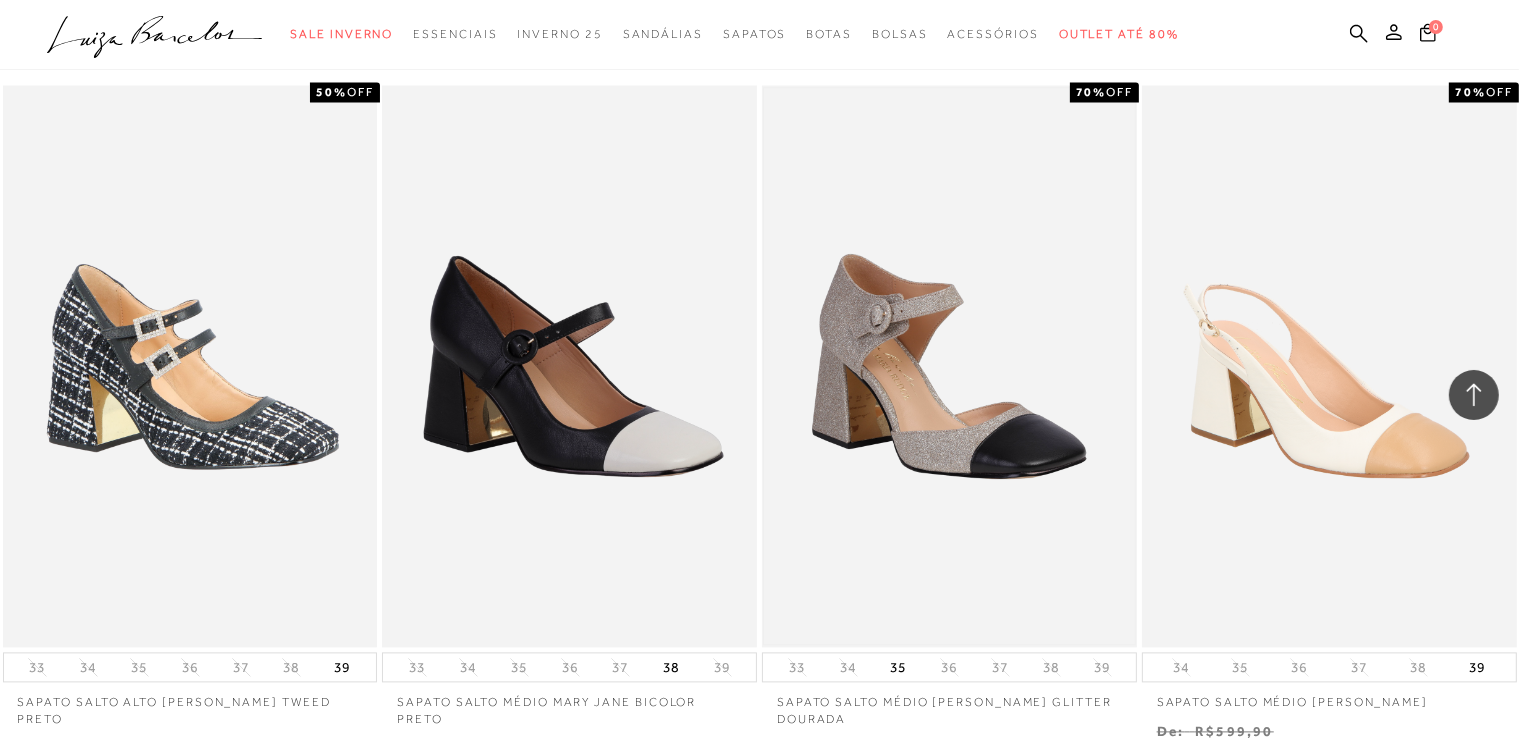 click at bounding box center (949, 366) 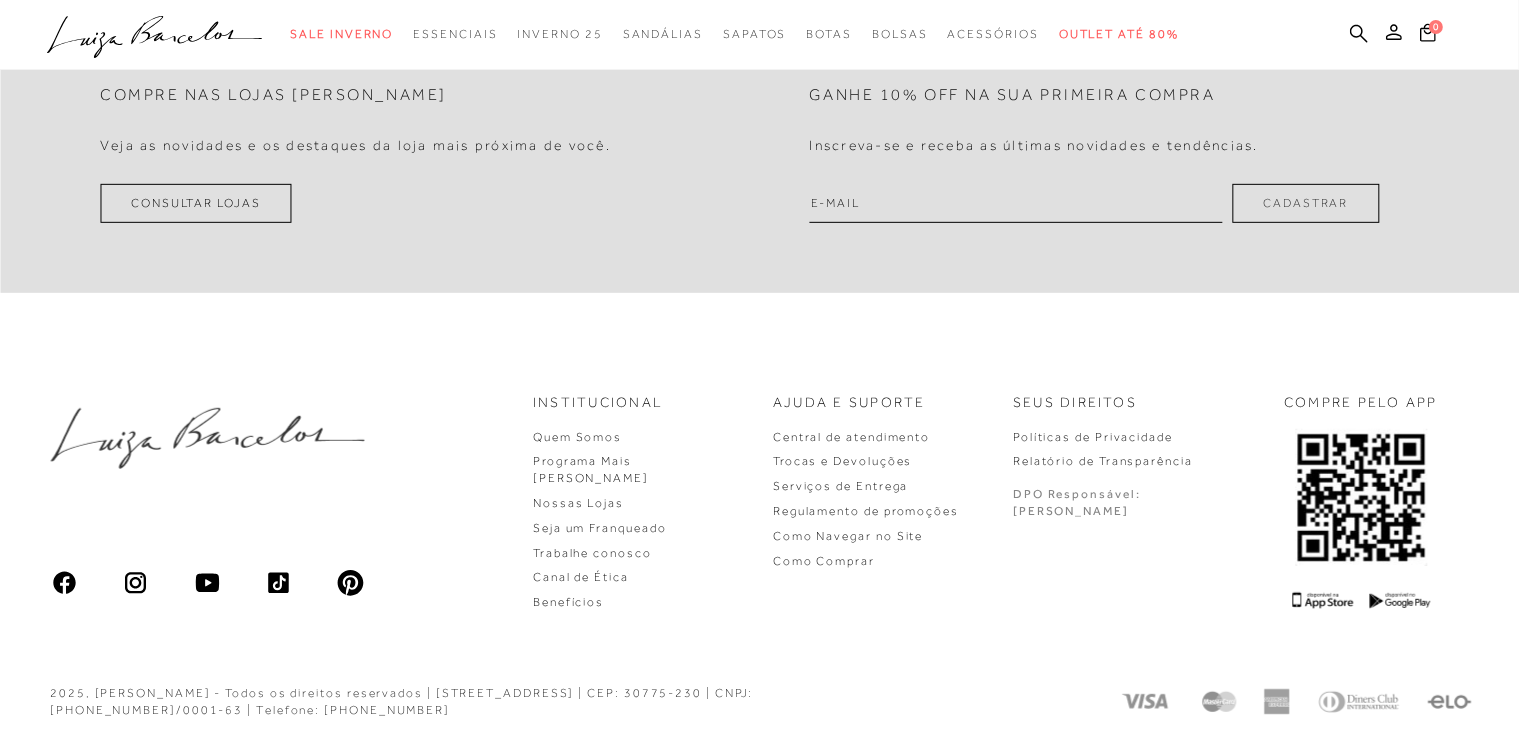 scroll, scrollTop: 0, scrollLeft: 0, axis: both 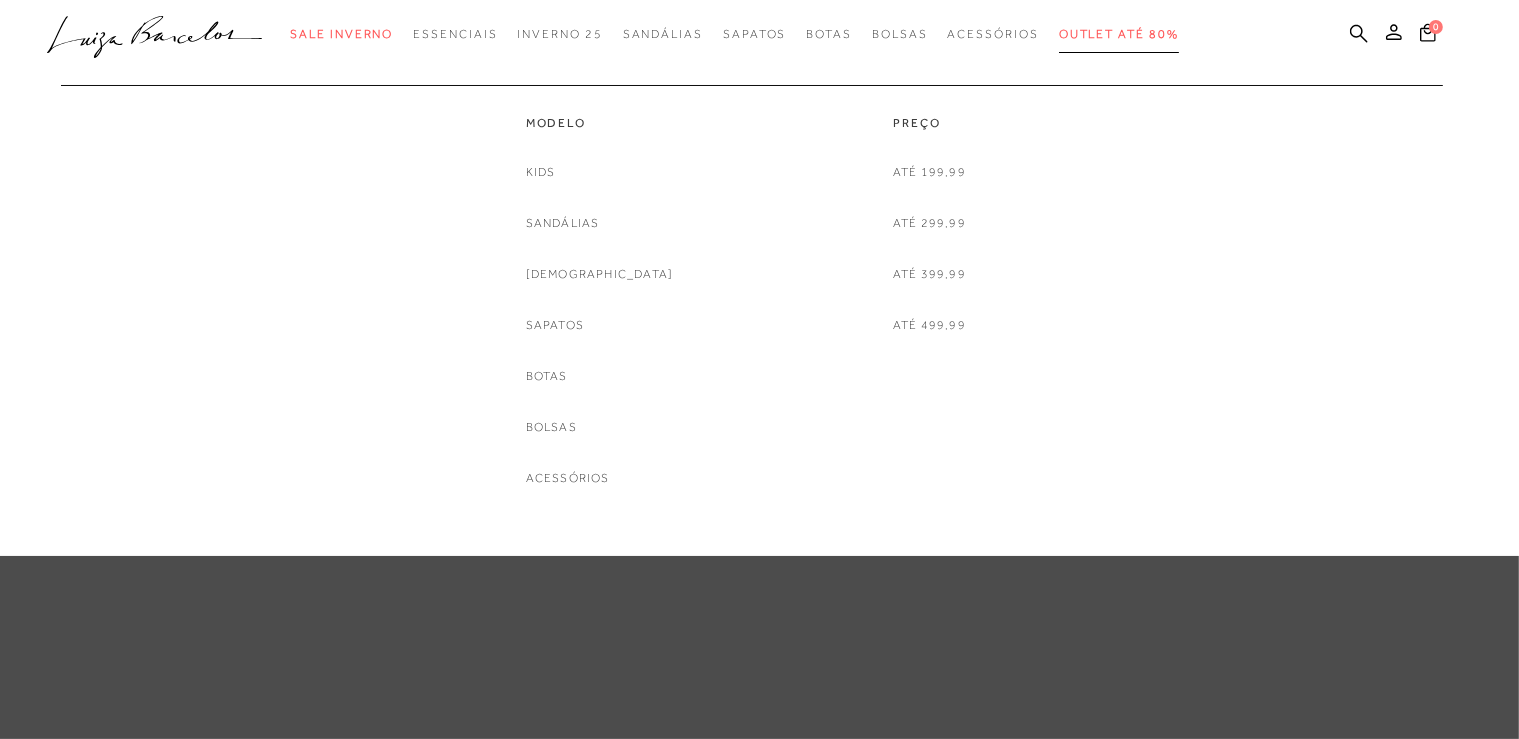 click on "Outlet até 80%" at bounding box center [1119, 34] 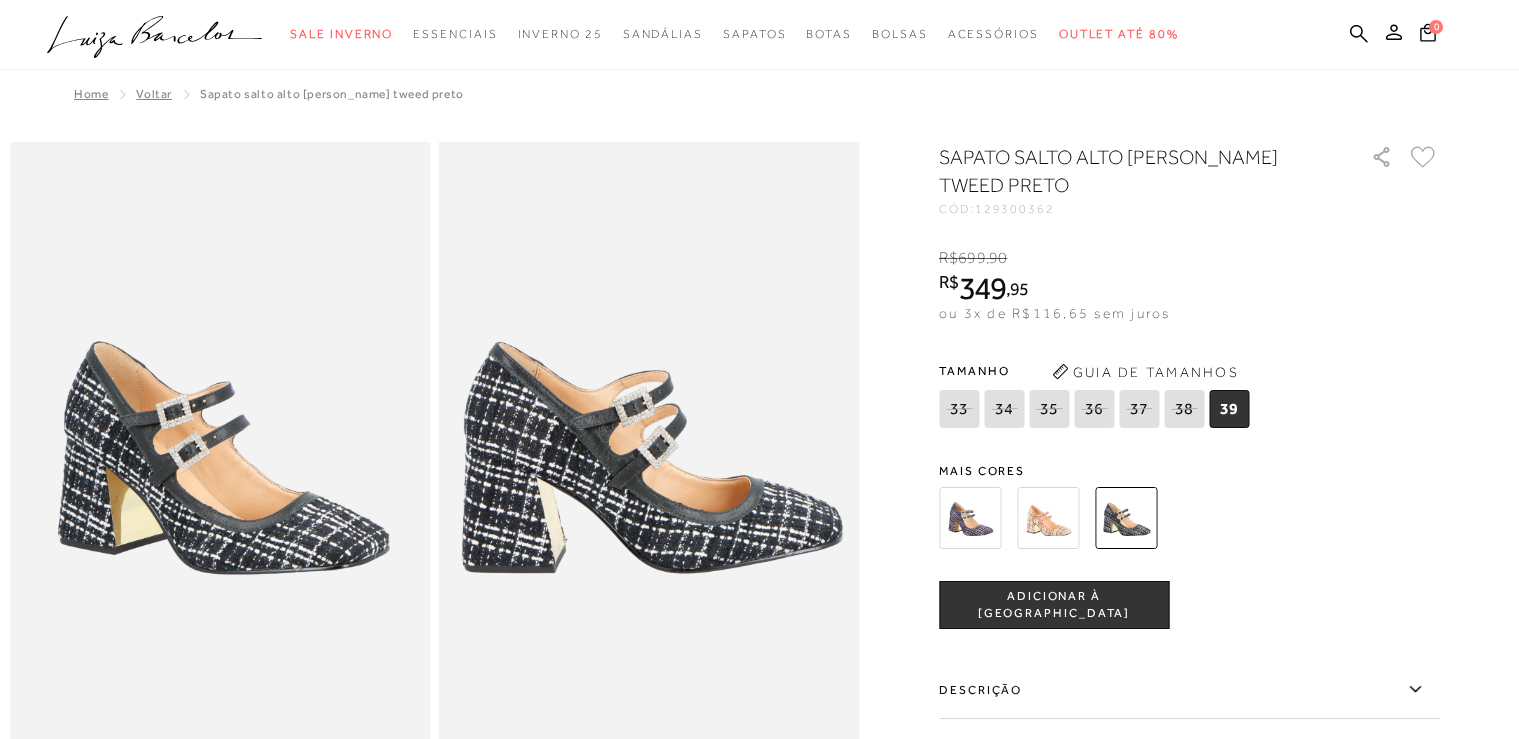 scroll, scrollTop: 0, scrollLeft: 0, axis: both 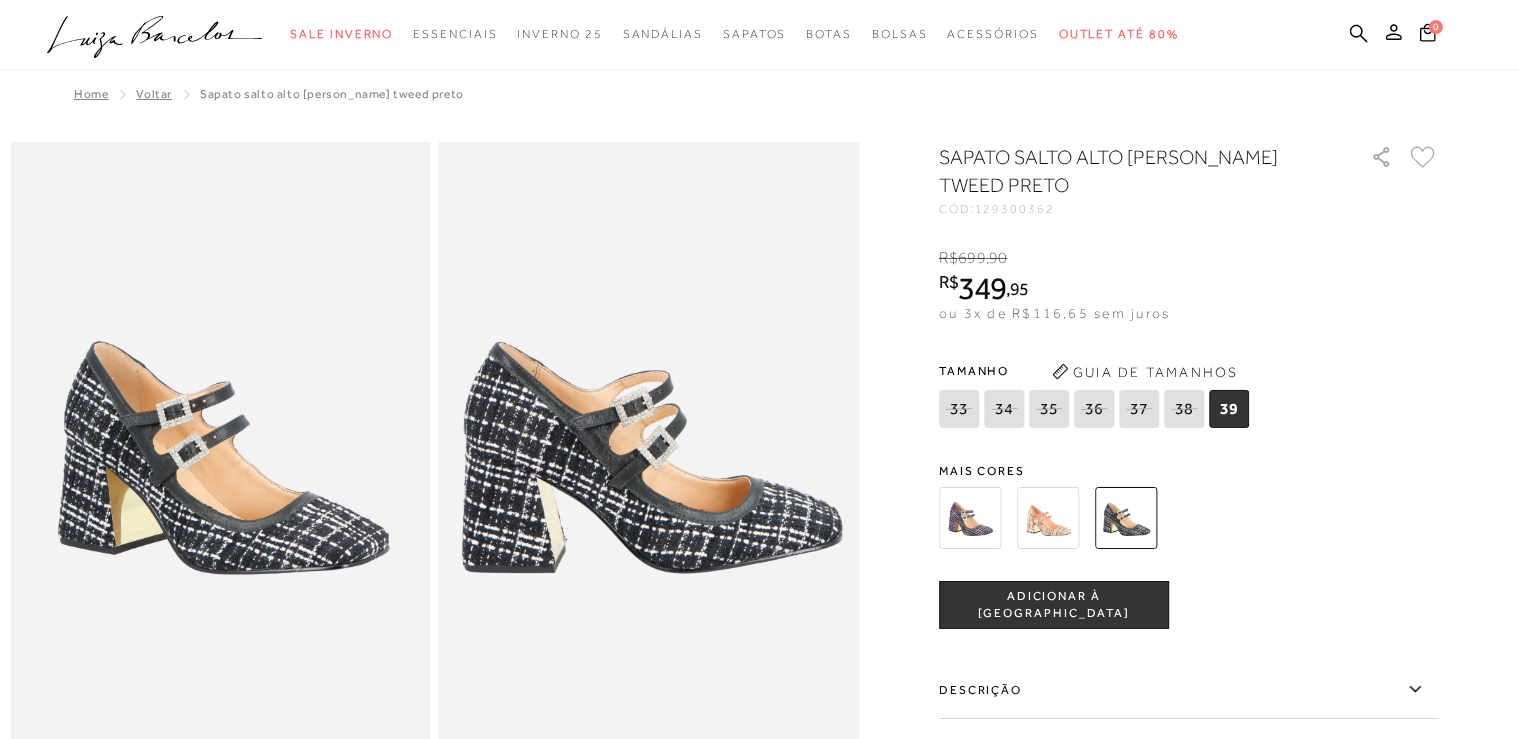 click at bounding box center (1048, 518) 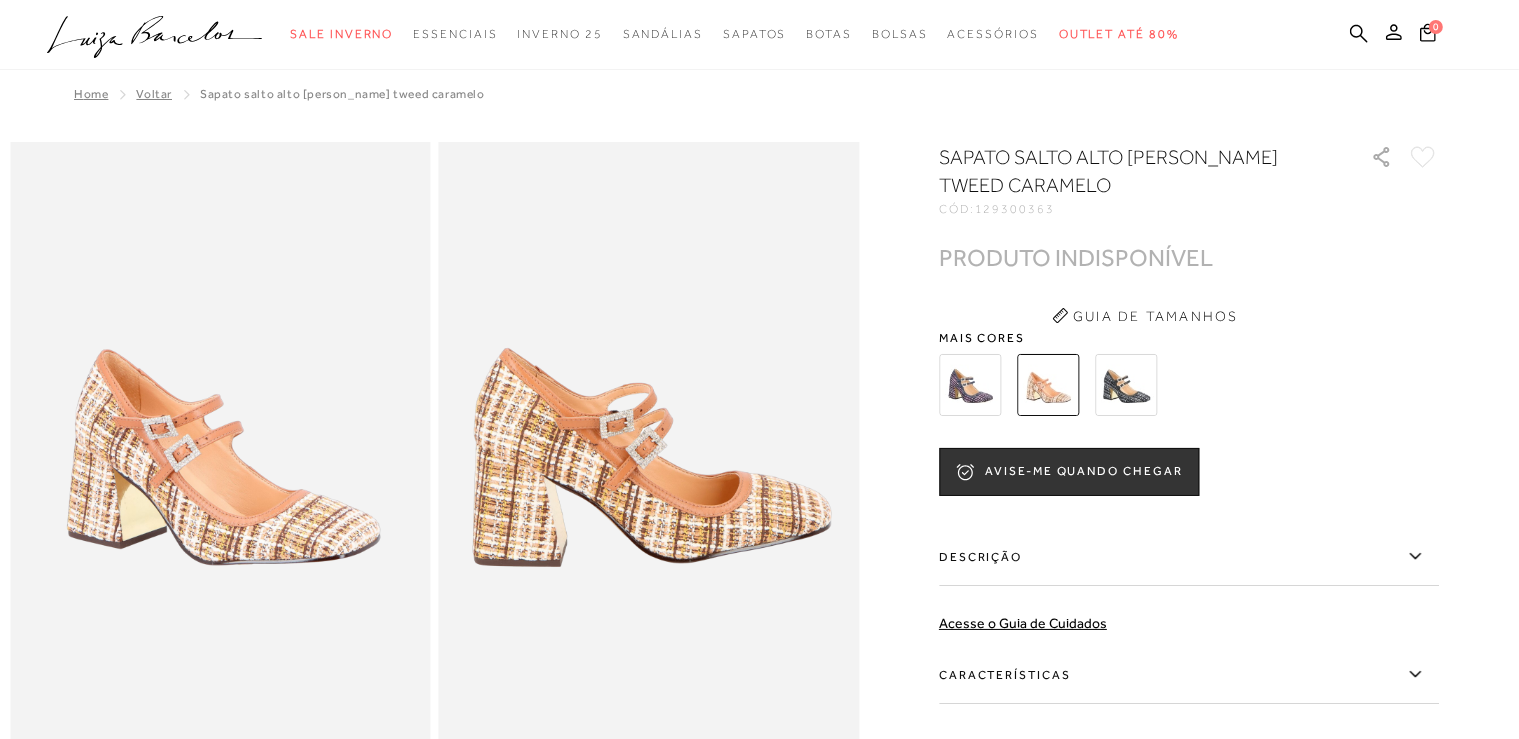 click at bounding box center (1126, 385) 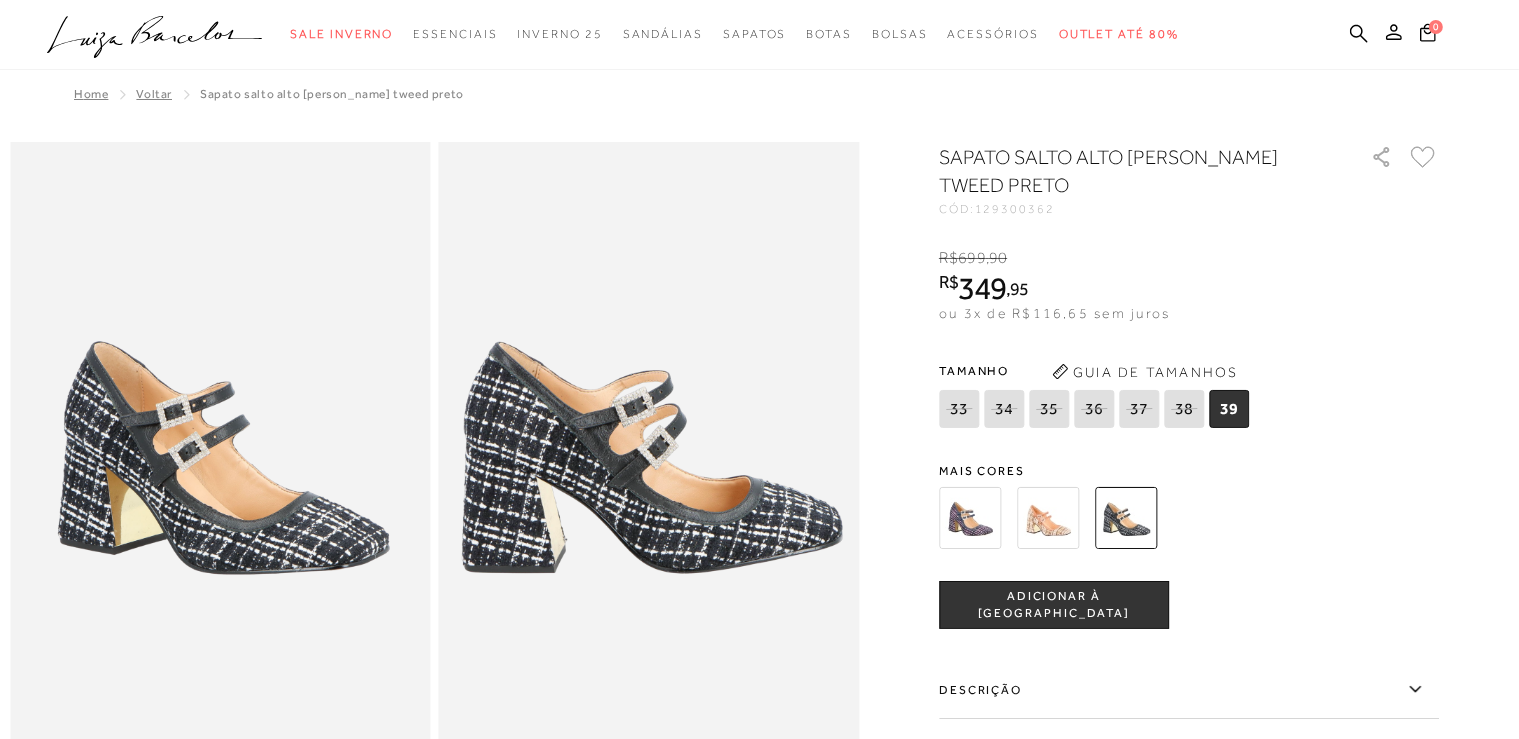 click at bounding box center (970, 518) 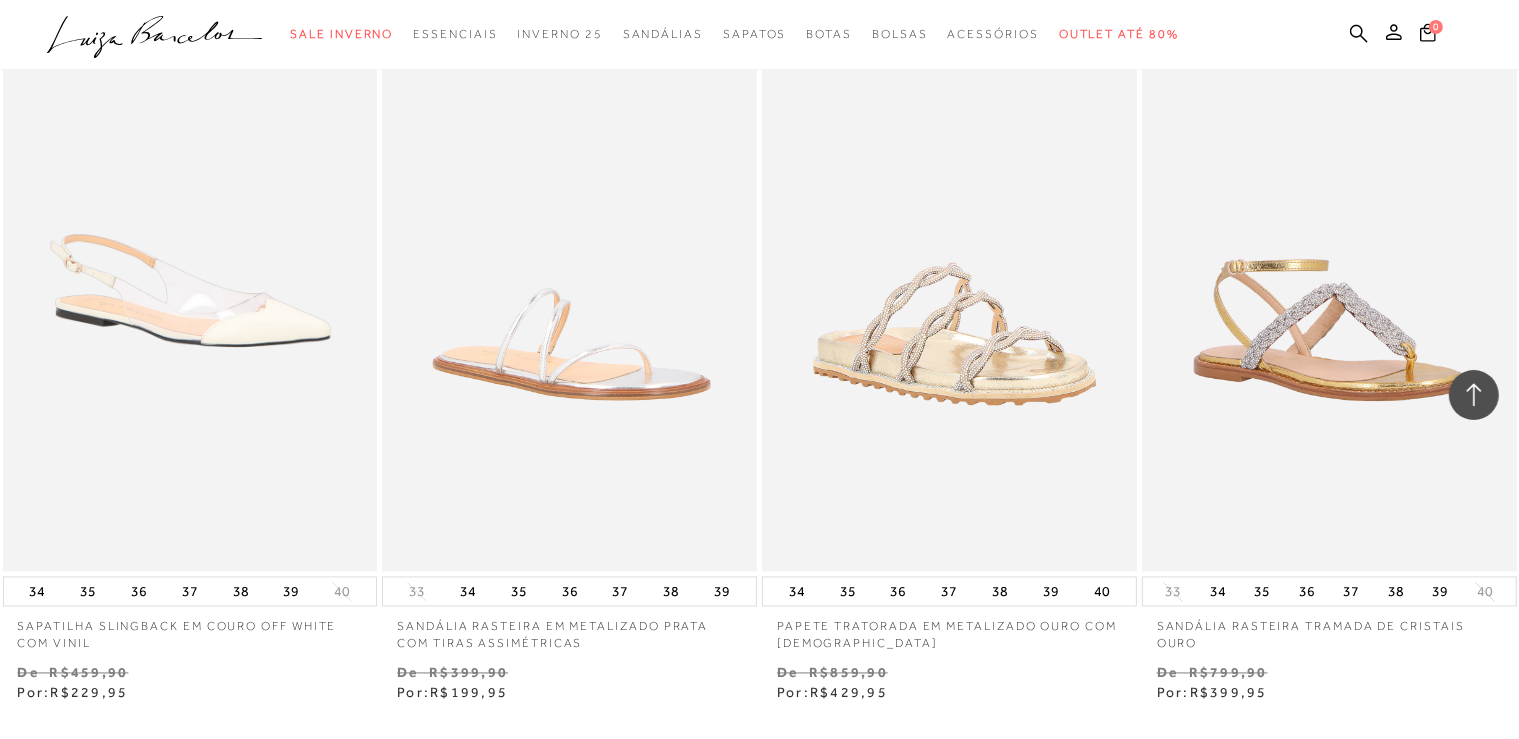 scroll, scrollTop: 4435, scrollLeft: 0, axis: vertical 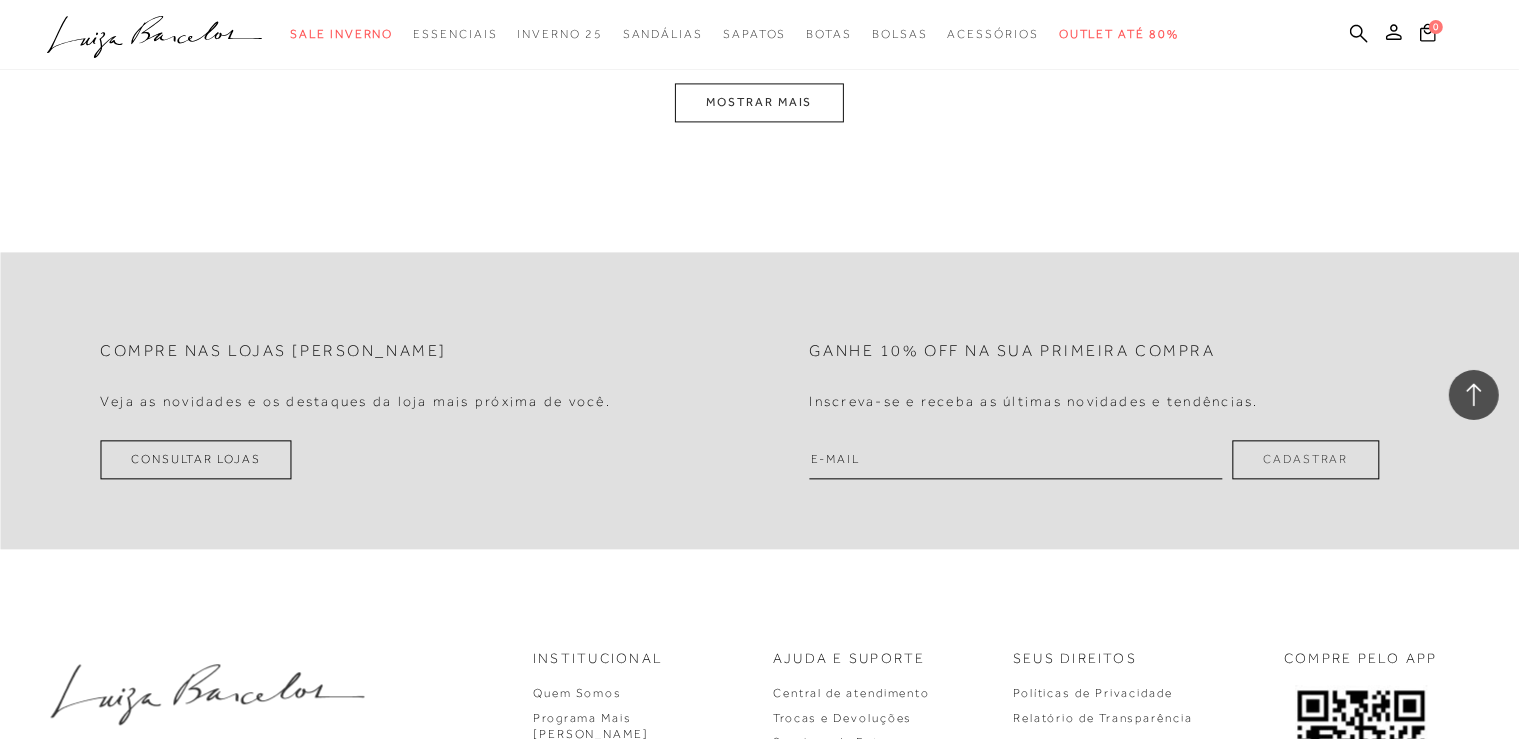 click on "MOSTRAR MAIS" at bounding box center [759, 102] 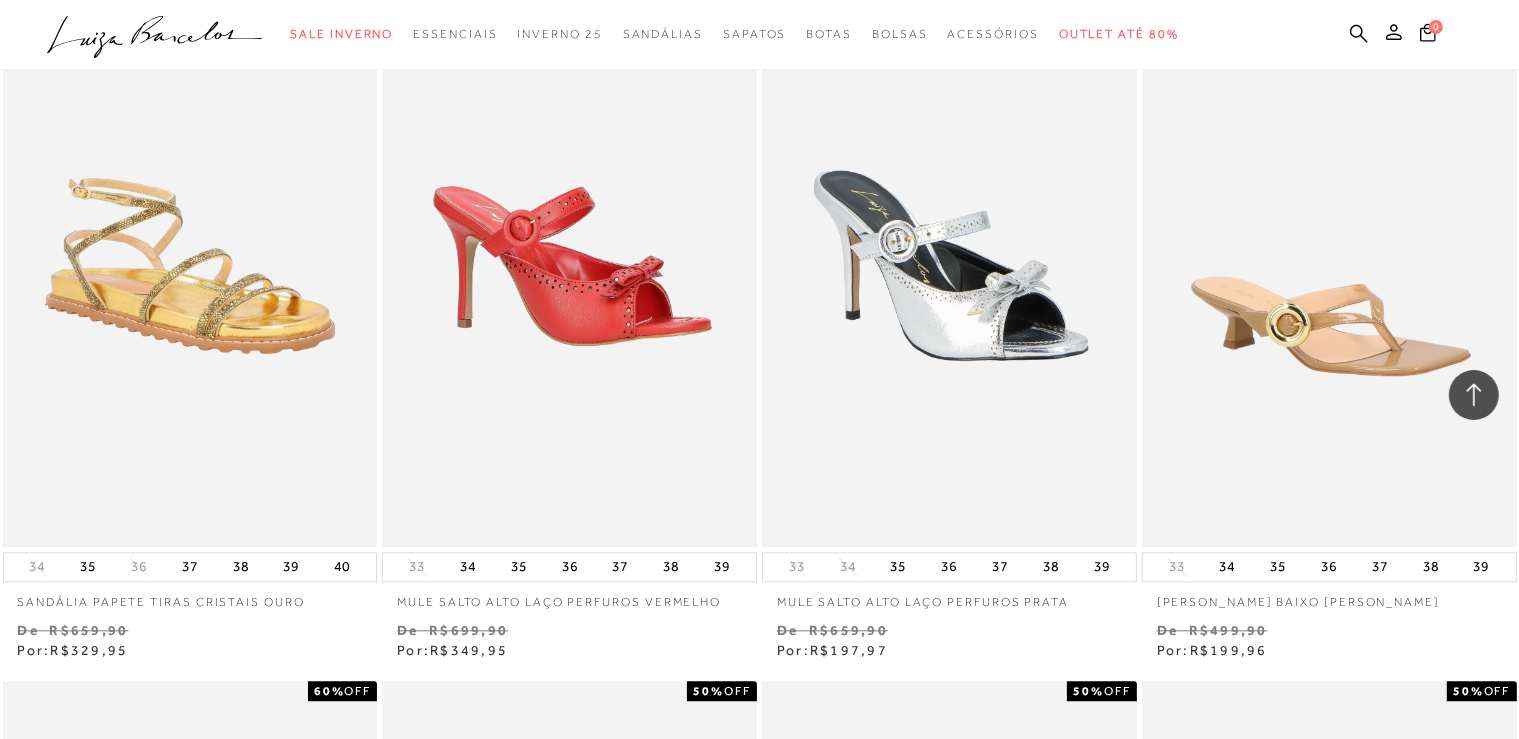 scroll, scrollTop: 8715, scrollLeft: 0, axis: vertical 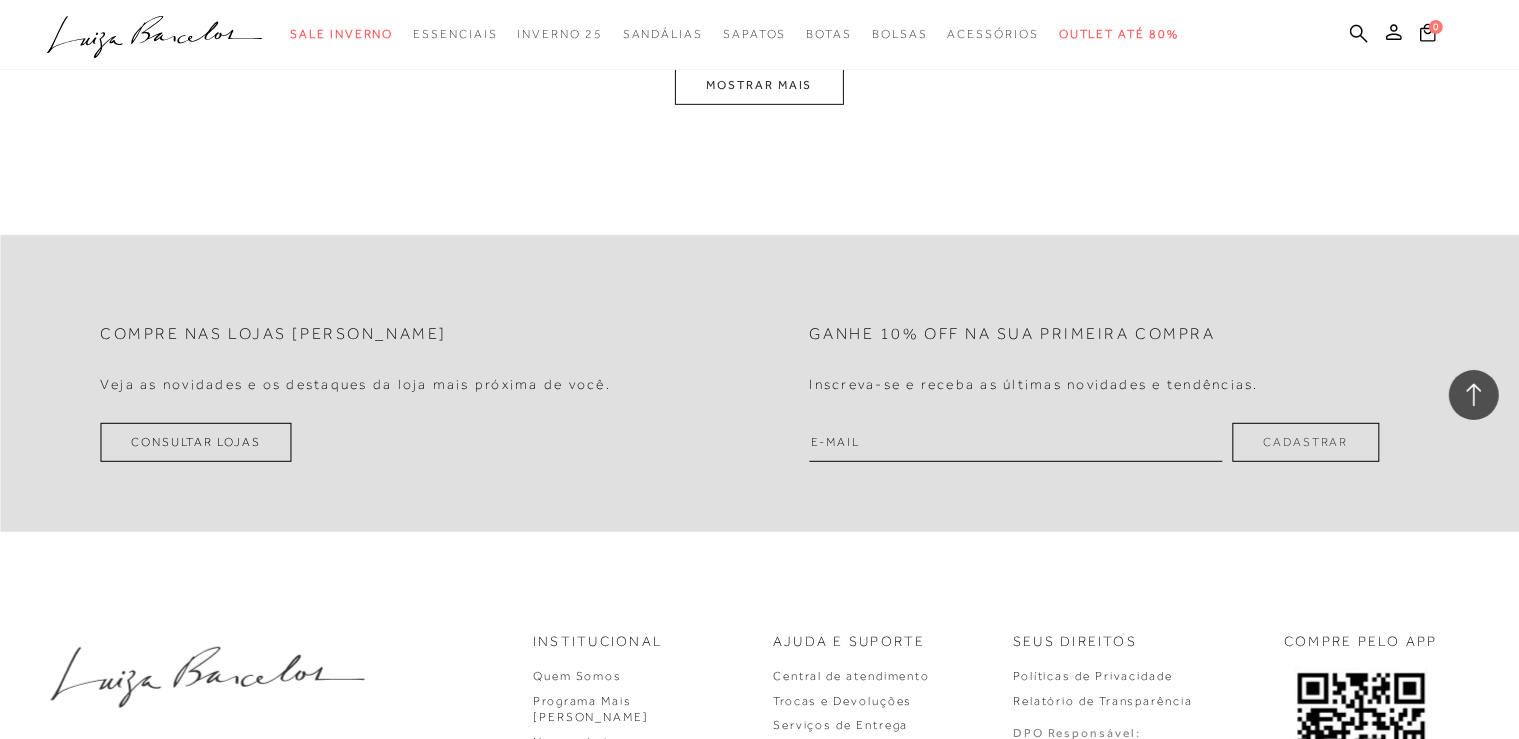 click on "MOSTRAR MAIS" at bounding box center [759, 85] 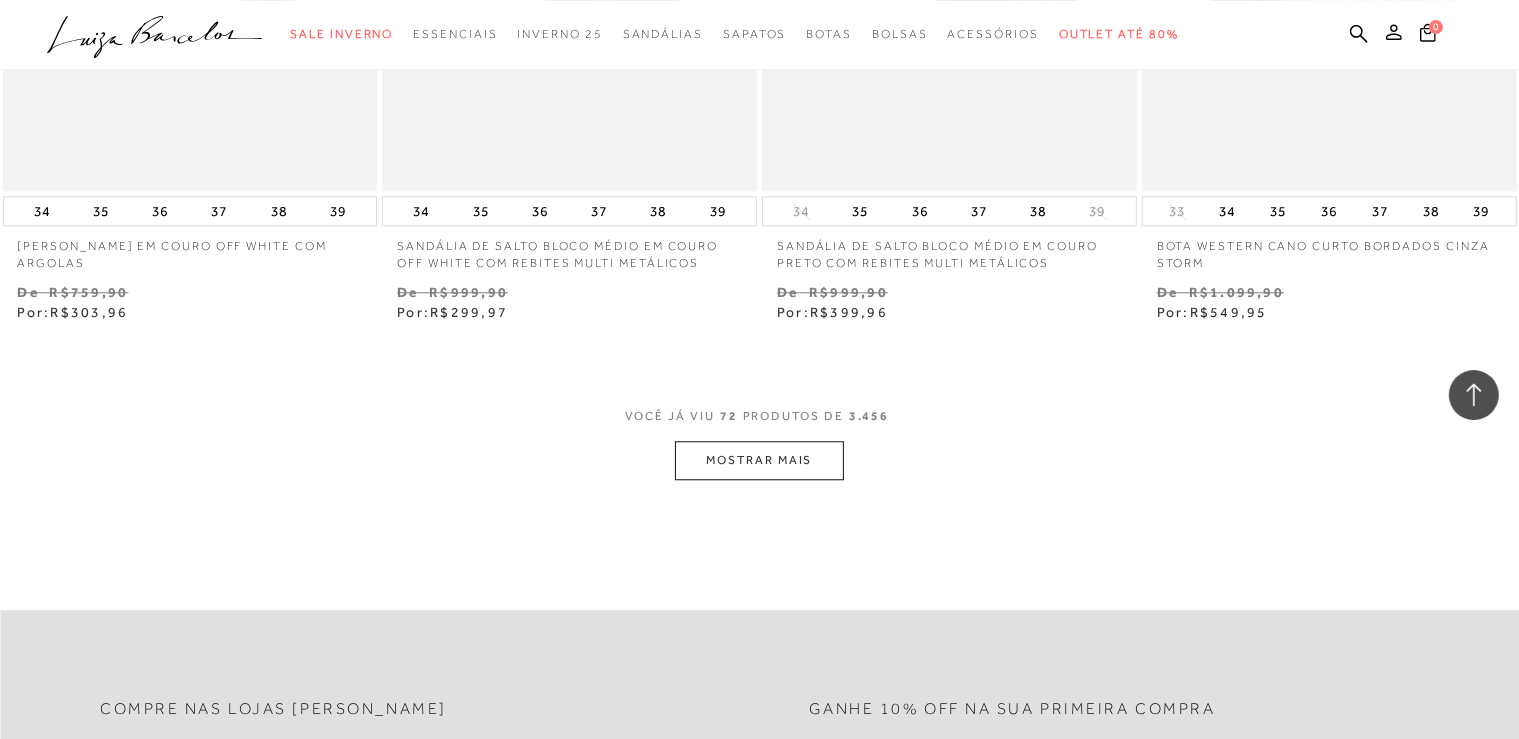 scroll, scrollTop: 12619, scrollLeft: 0, axis: vertical 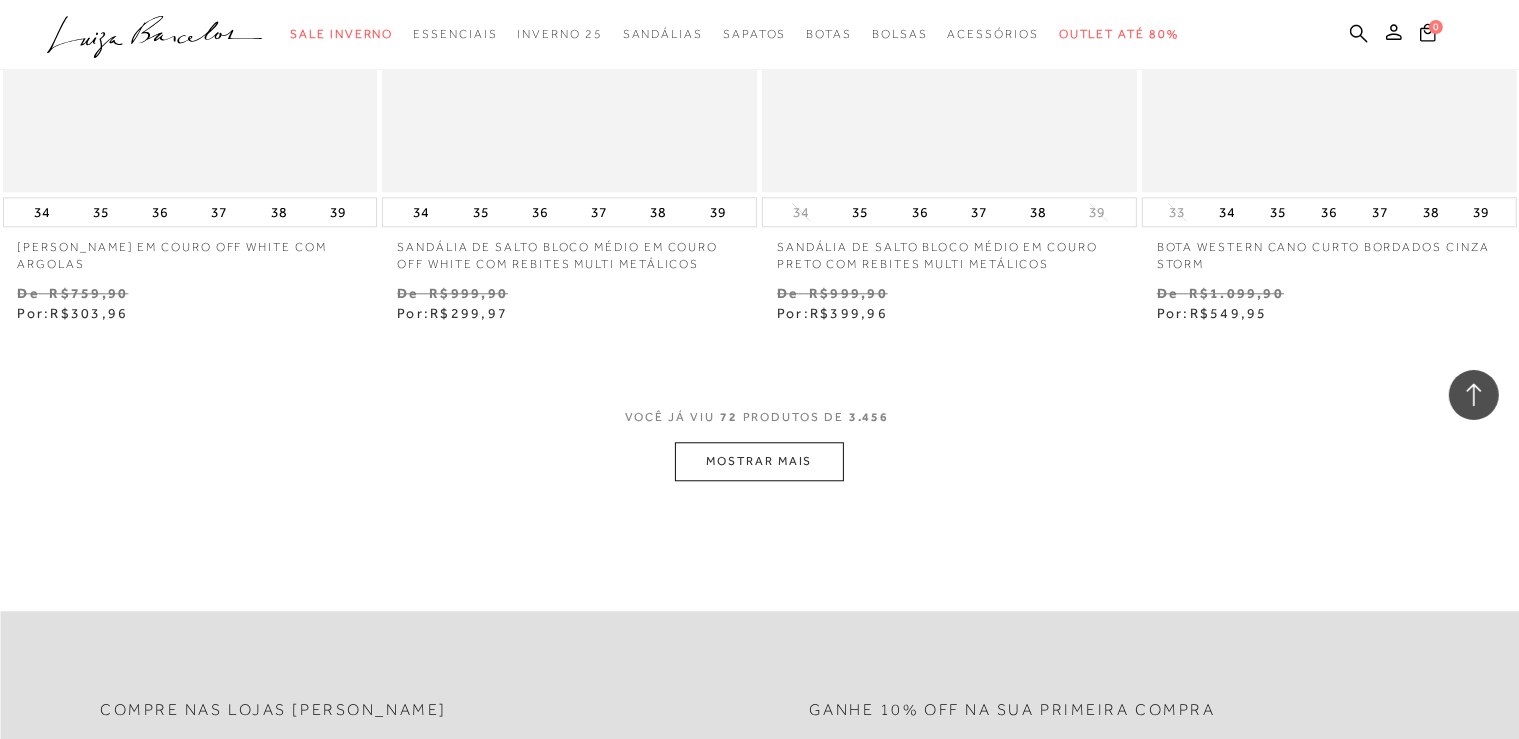 click on "Home
Categoria
Outlet até 80%
Outlet até 80%
72 de 3.456 itens
Ordenar
Ordenar por
Padrão
Lançamentos Estoque" at bounding box center [759, -5995] 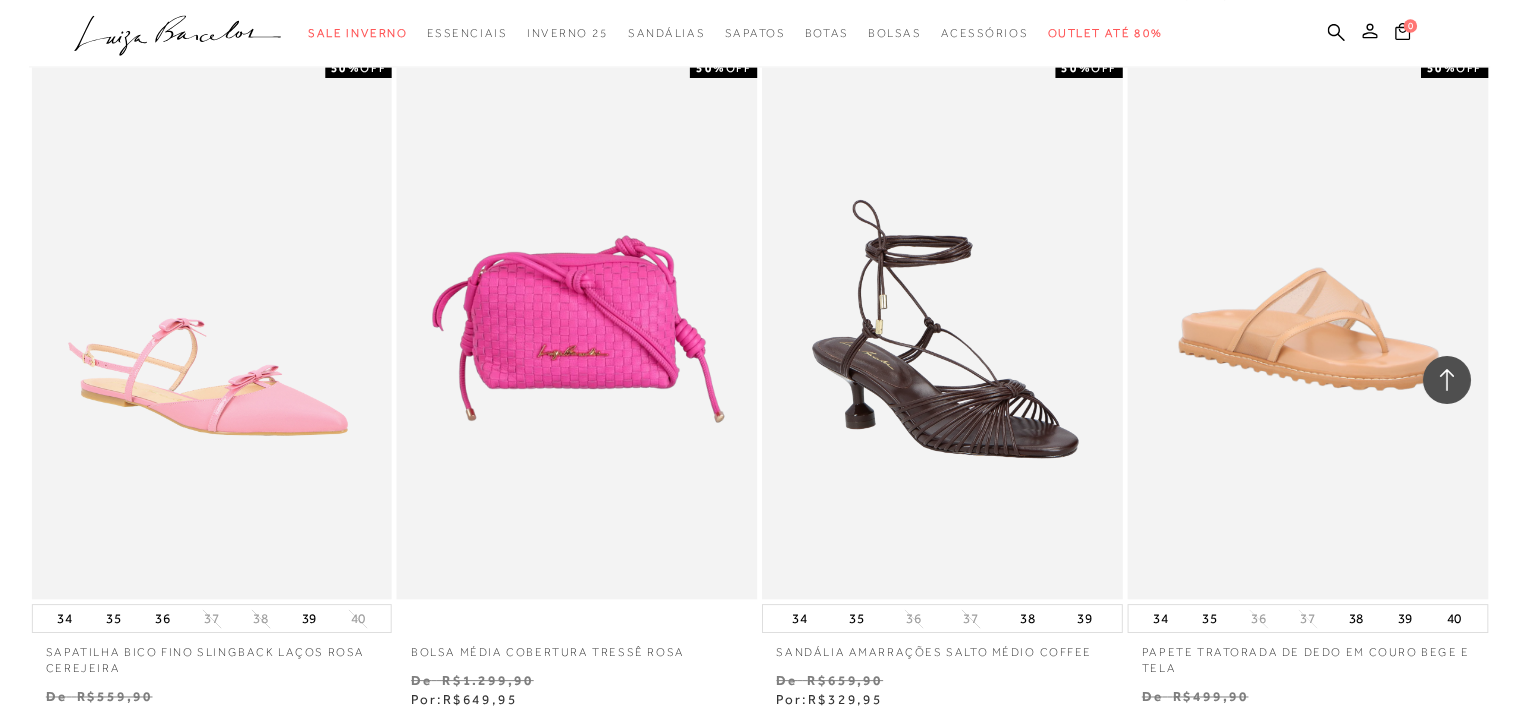 scroll, scrollTop: 10035, scrollLeft: 0, axis: vertical 